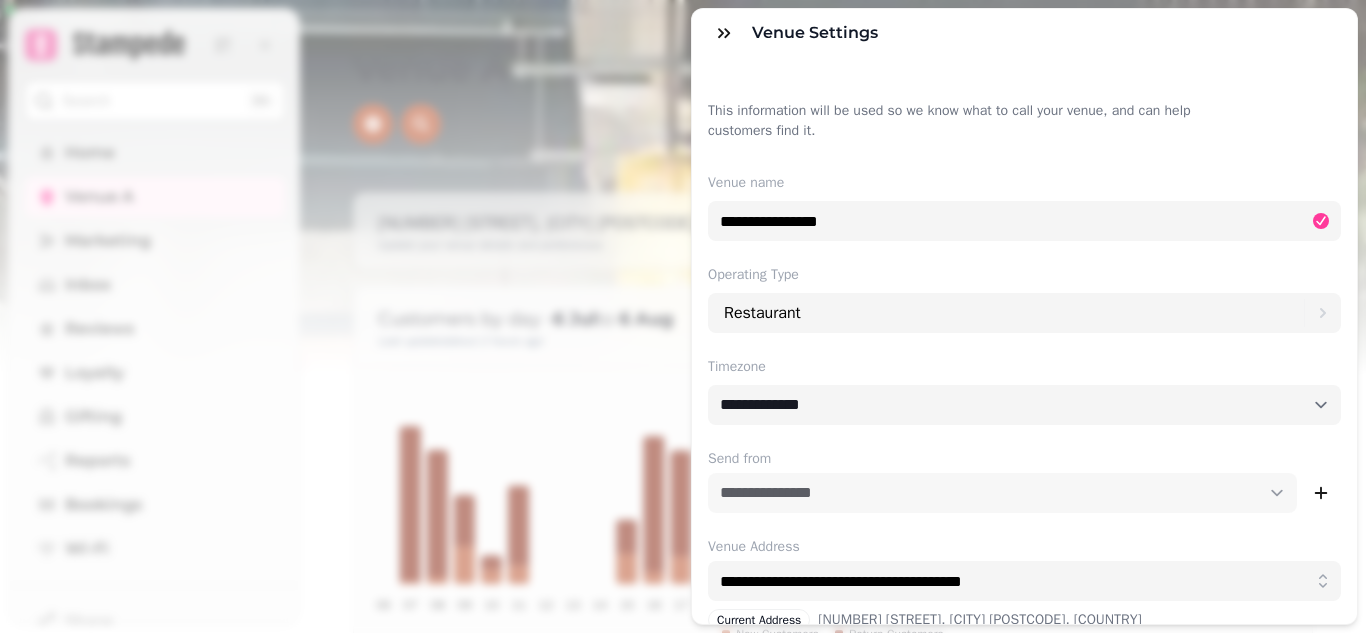 select on "**********" 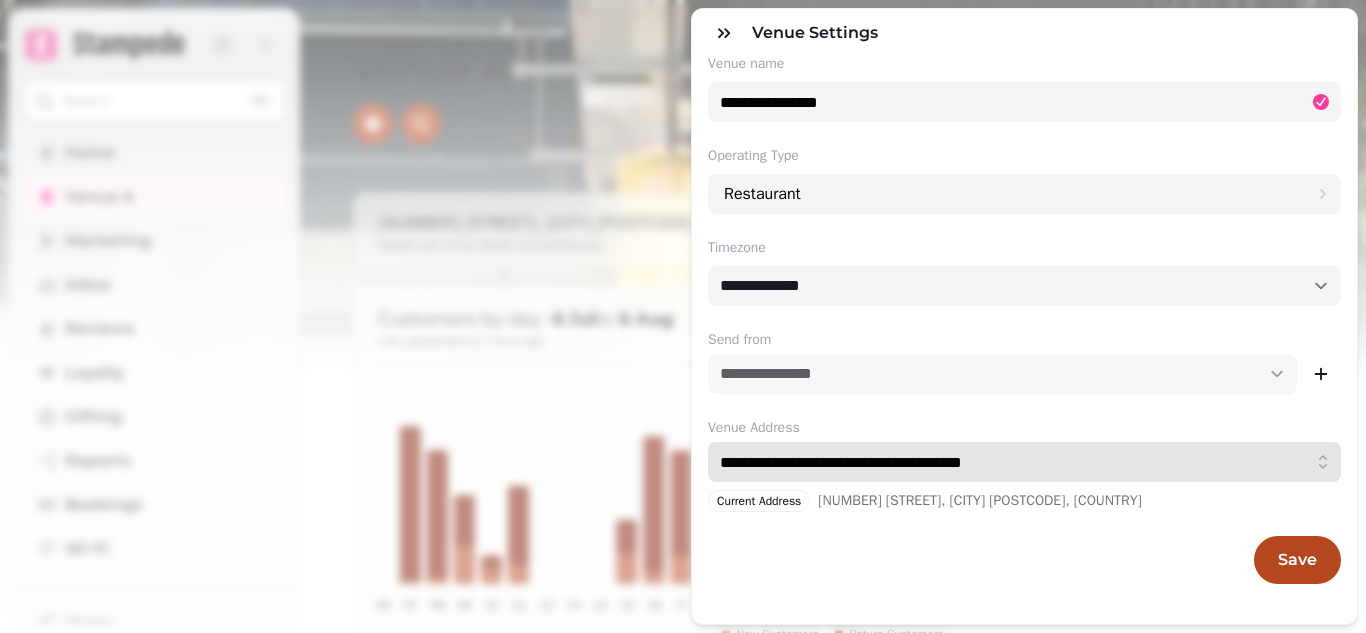 click on "**********" at bounding box center [1024, 462] 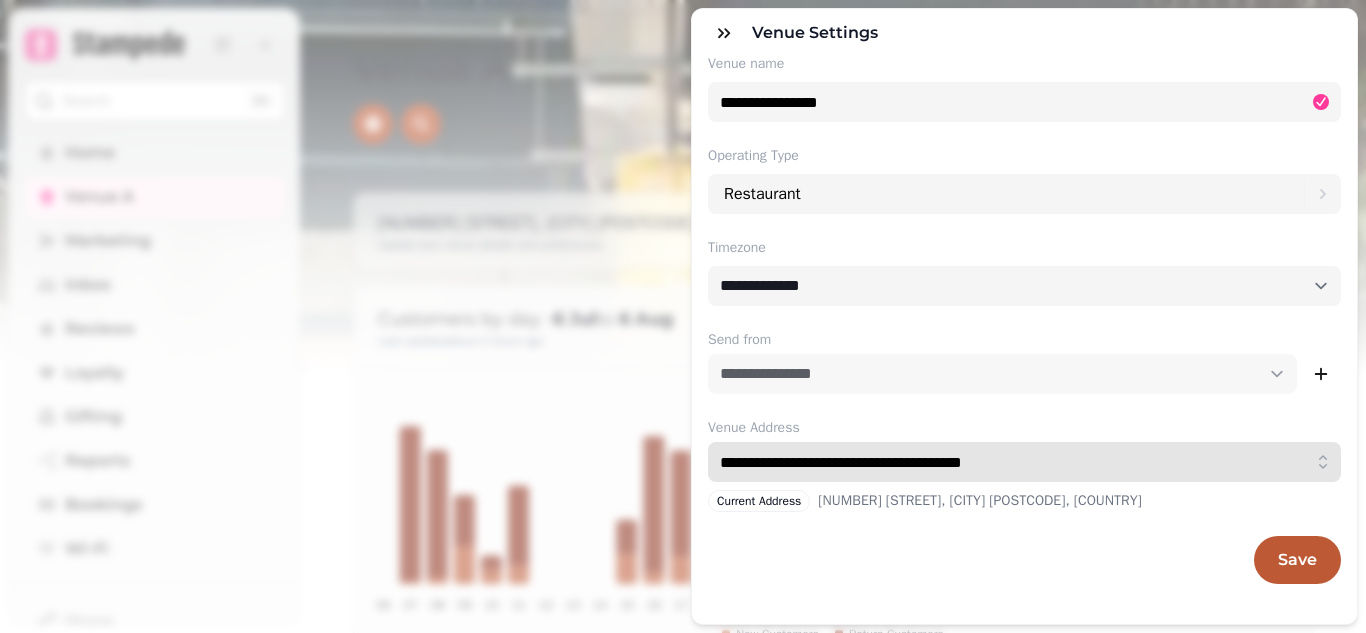 type on "**********" 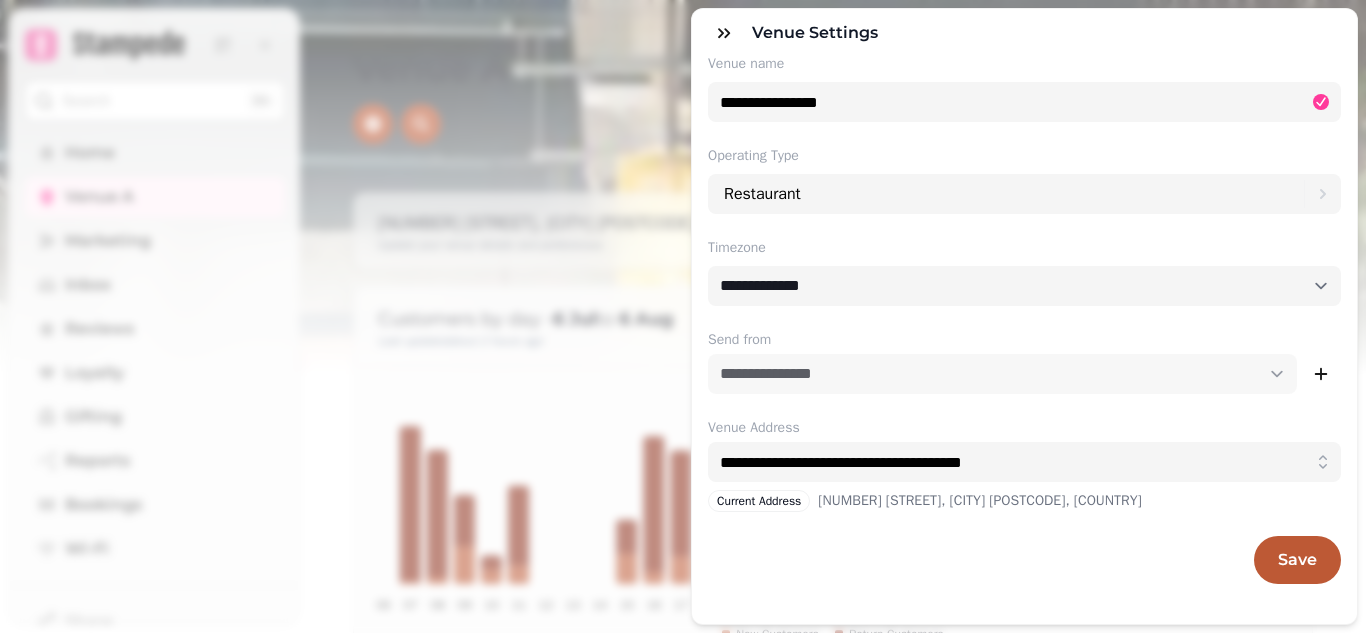 click on "Save" at bounding box center (1297, 560) 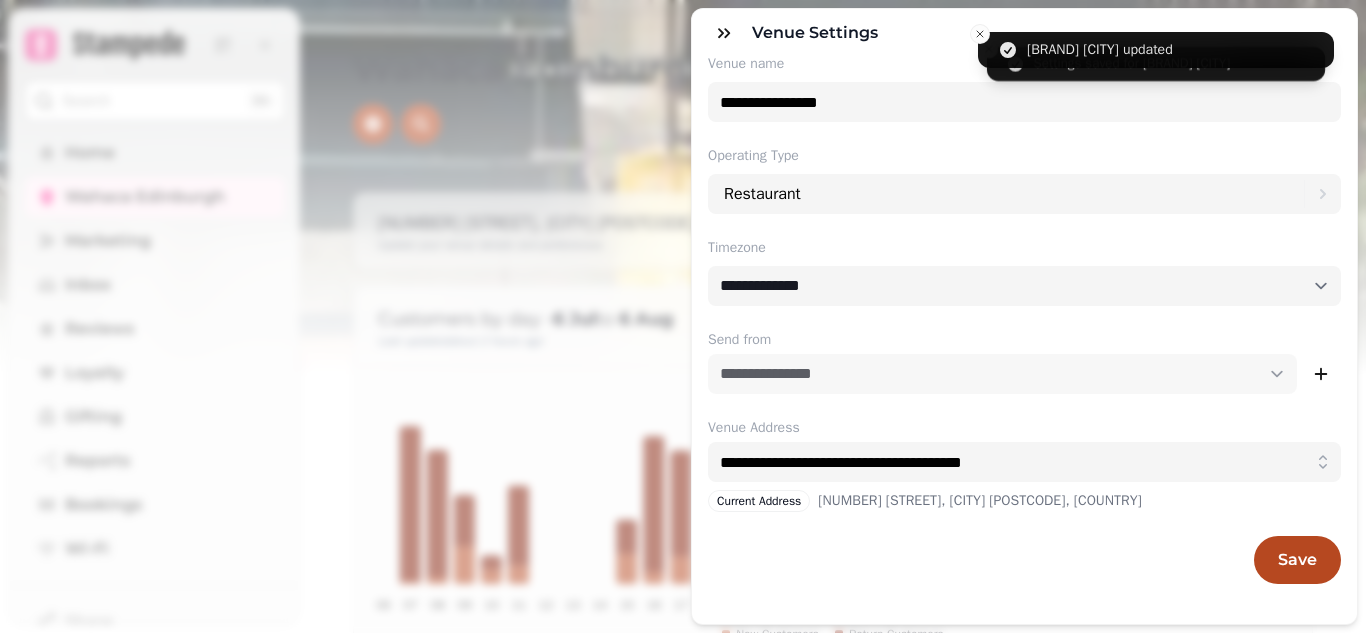 click on "**********" at bounding box center [683, 332] 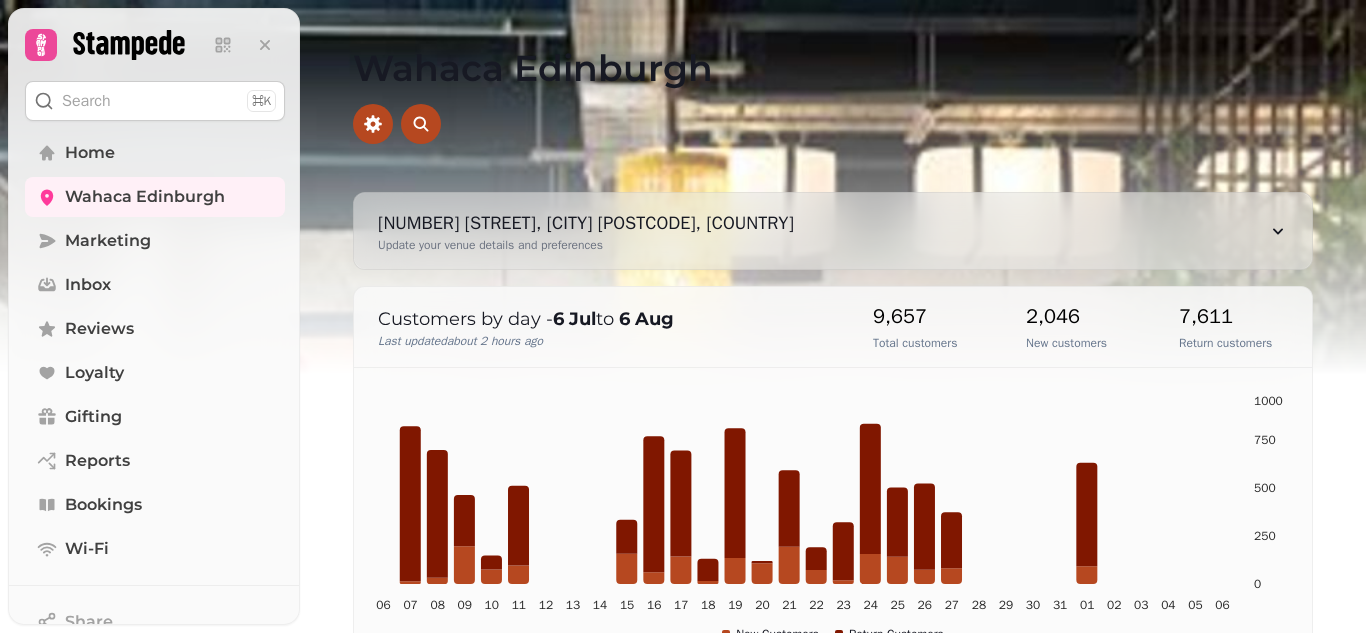 click on "[NUMBER] [STREET], [CITY] [POSTCODE], [COUNTRY] Update your venue details and preferences" at bounding box center (833, 231) 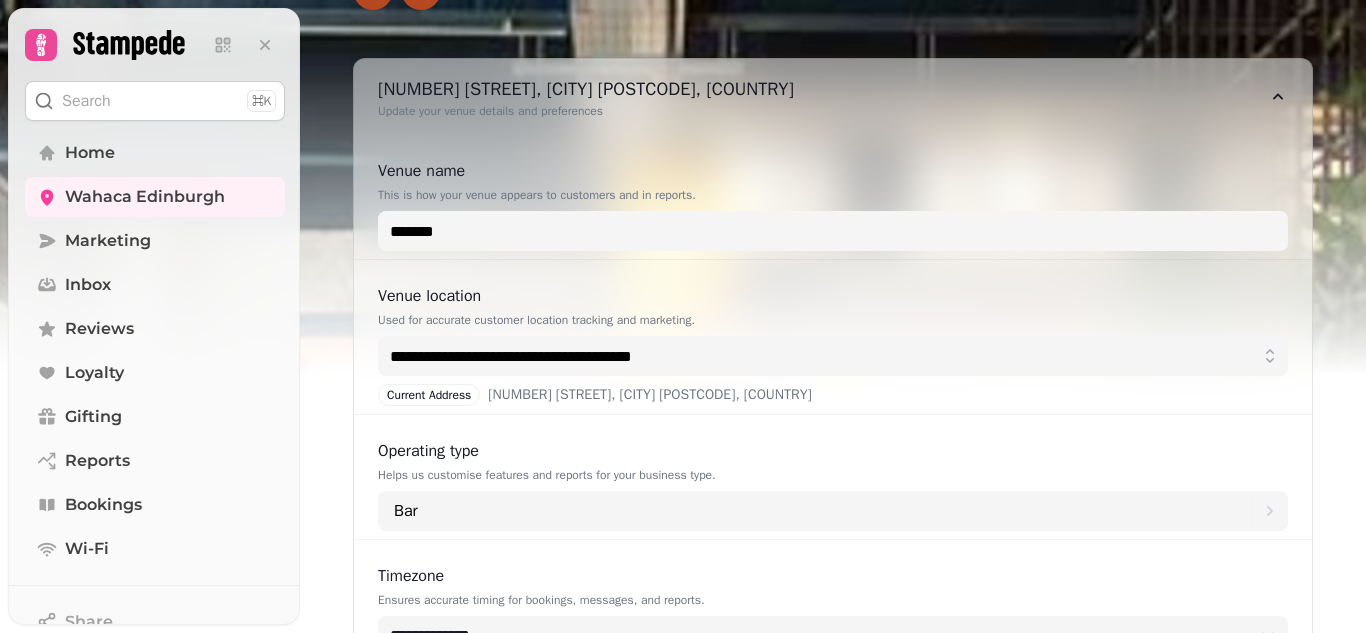 scroll, scrollTop: 0, scrollLeft: 0, axis: both 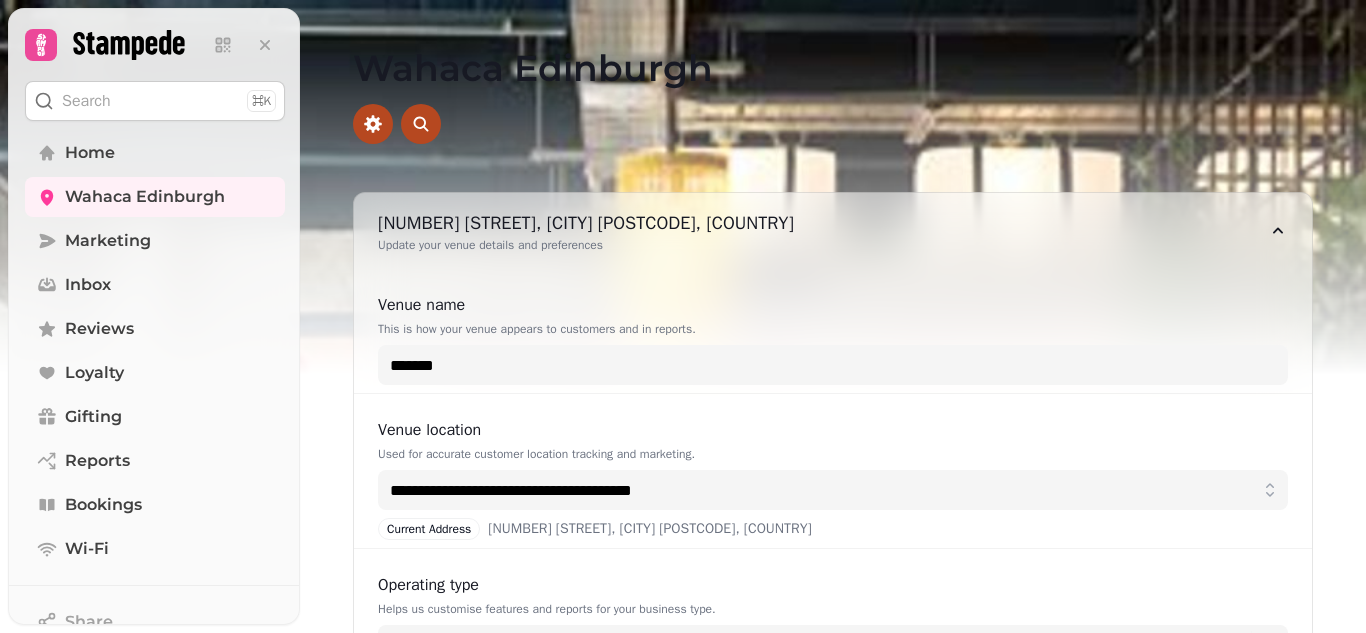 click on "Wahaca Edinburgh" at bounding box center (833, 96) 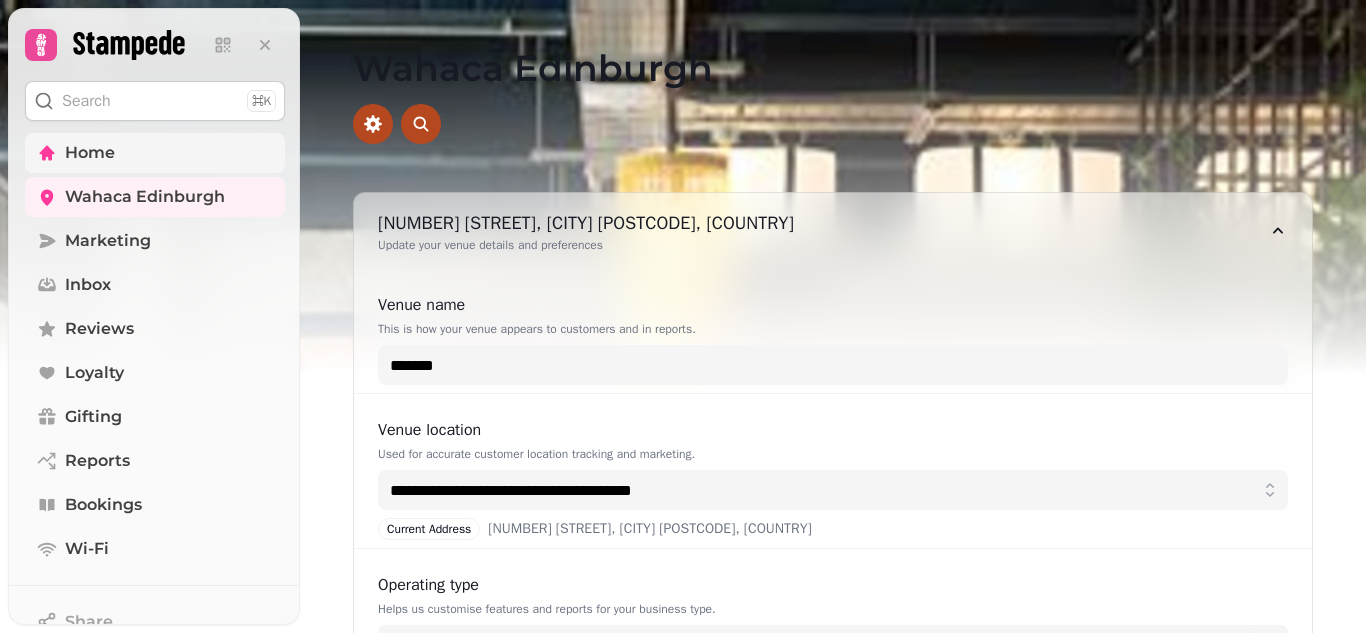 click on "Home" at bounding box center (90, 153) 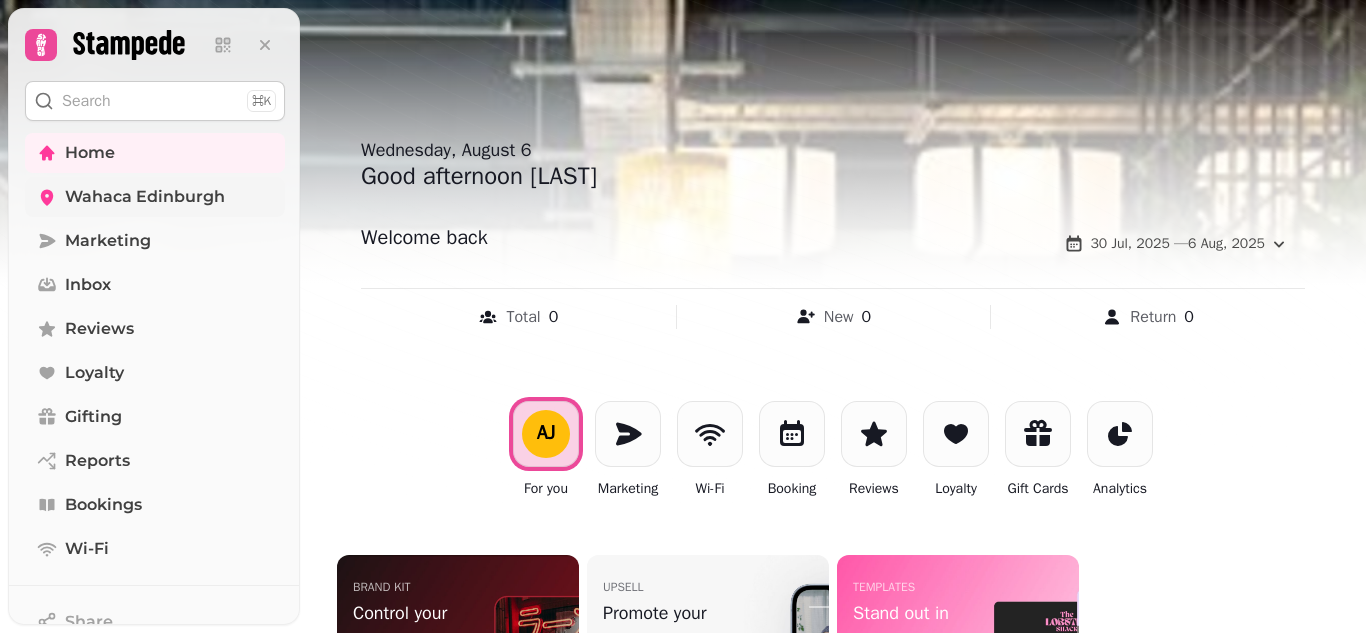 click on "Wahaca Edinburgh" at bounding box center (145, 197) 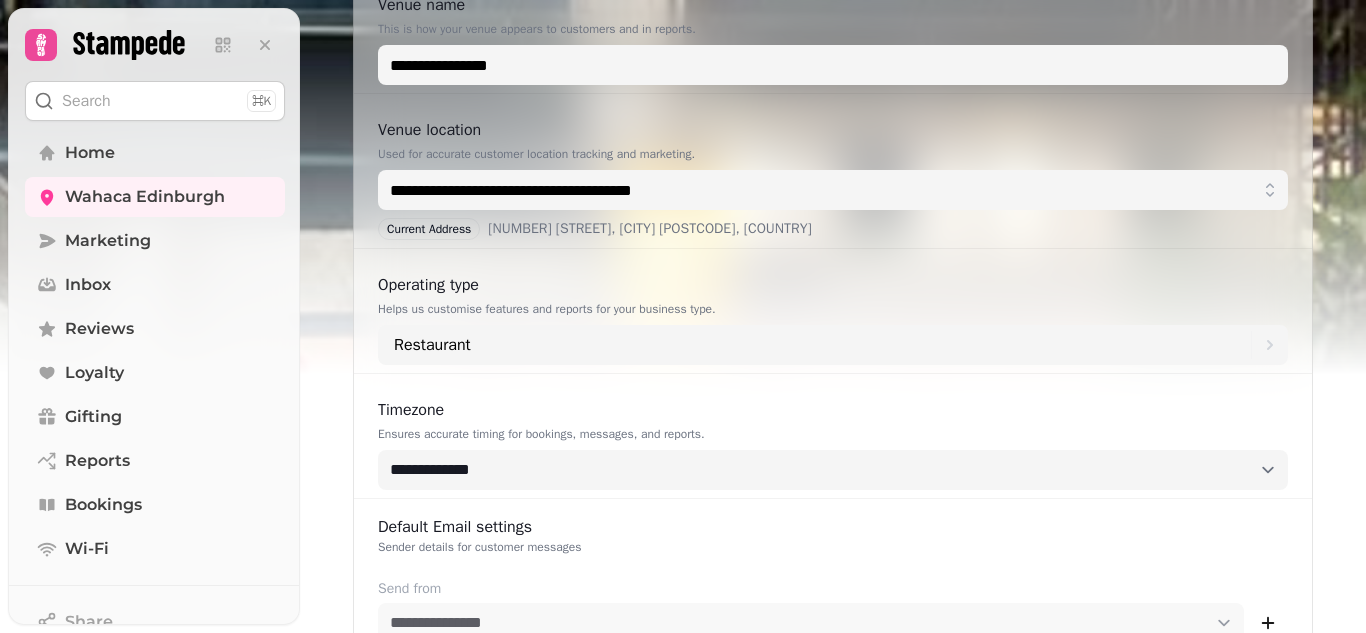 scroll, scrollTop: 0, scrollLeft: 0, axis: both 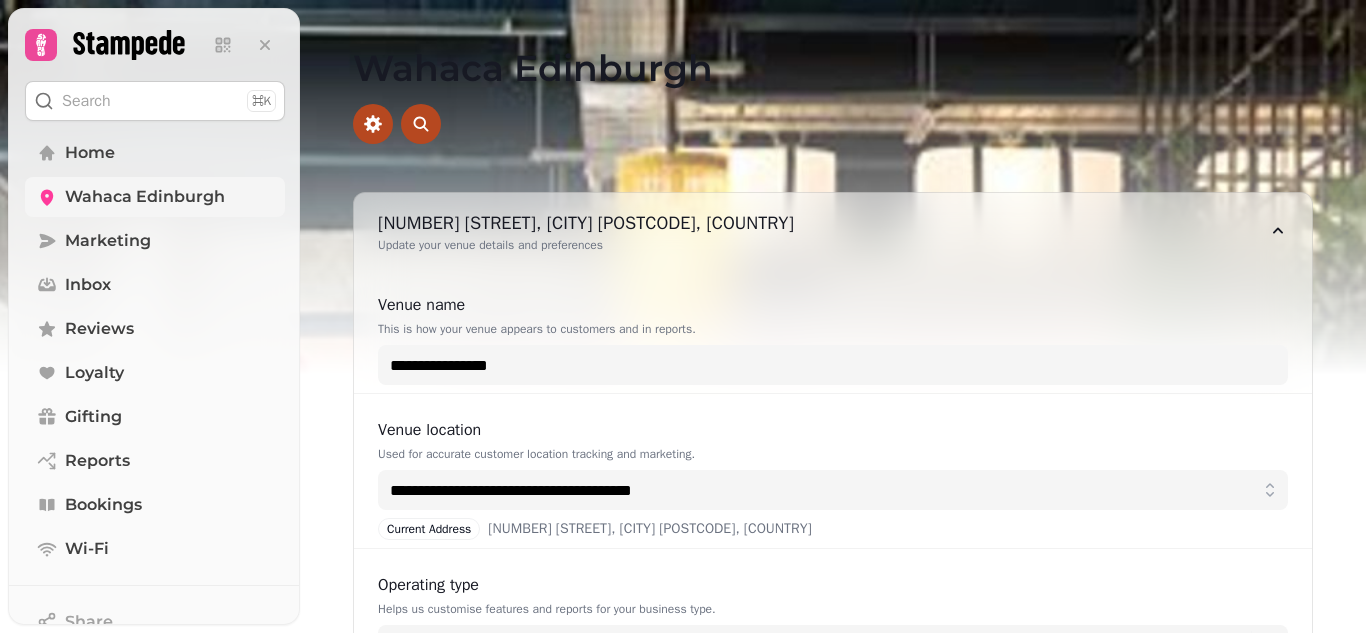 click on "Wahaca Edinburgh" at bounding box center (145, 197) 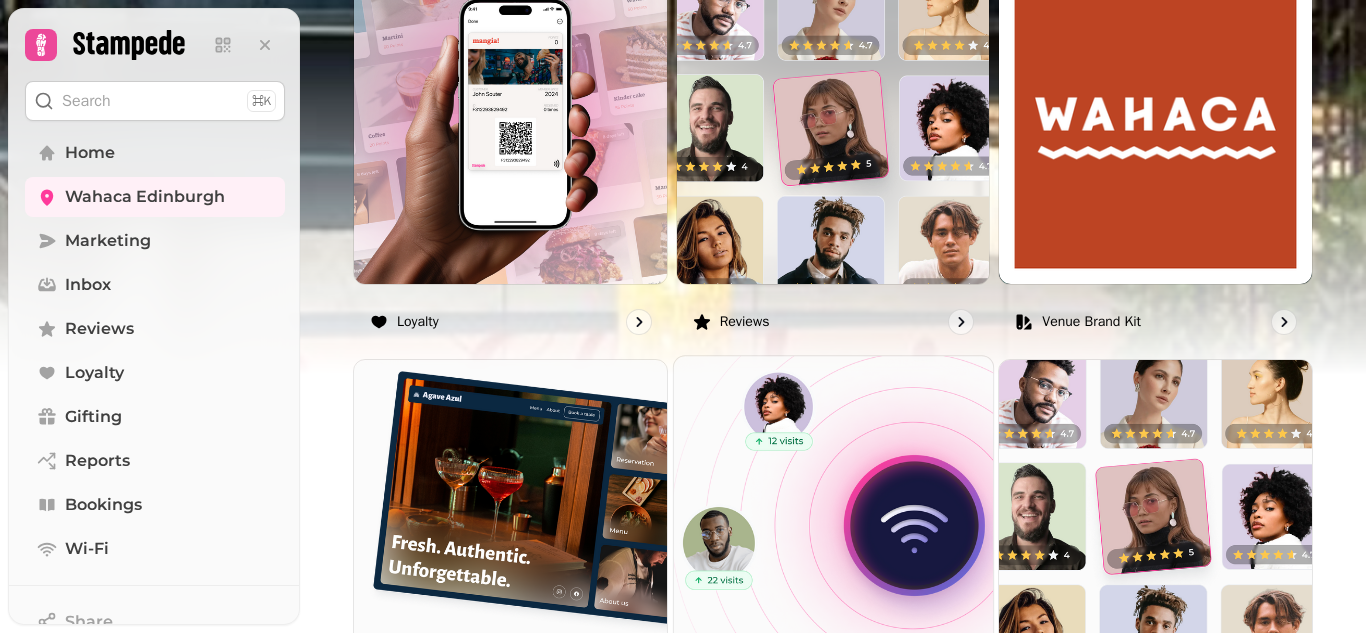 scroll, scrollTop: 1685, scrollLeft: 0, axis: vertical 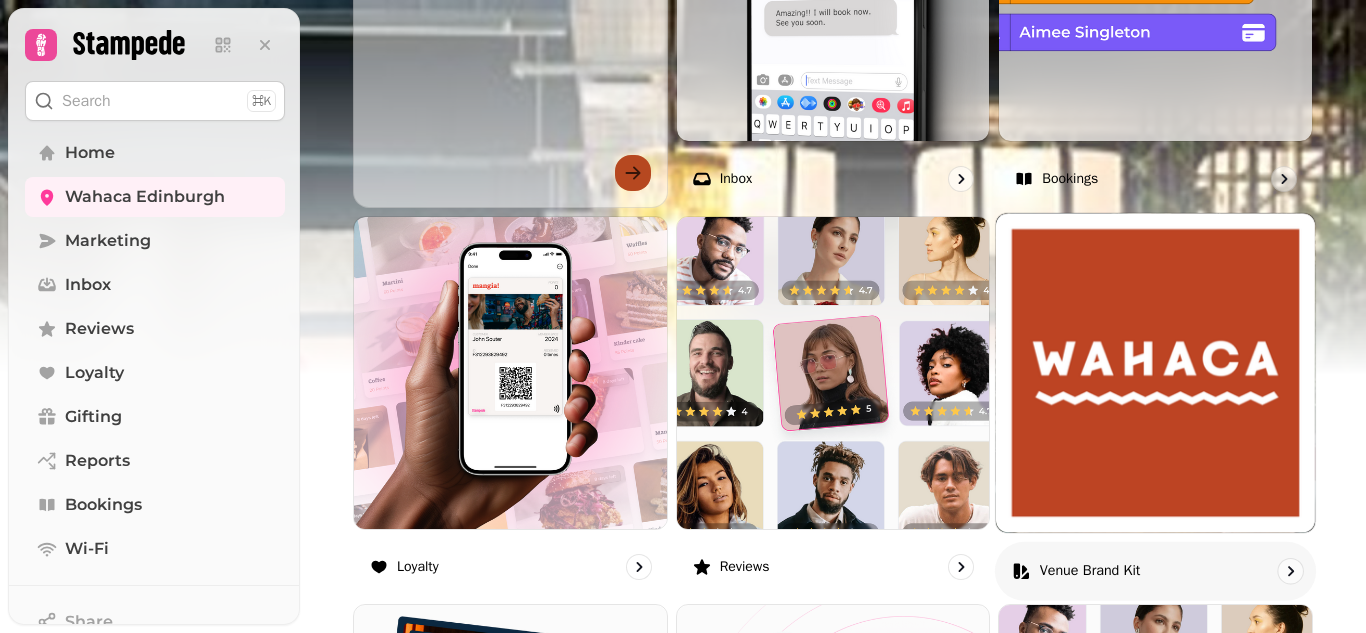 click at bounding box center [1155, 372] 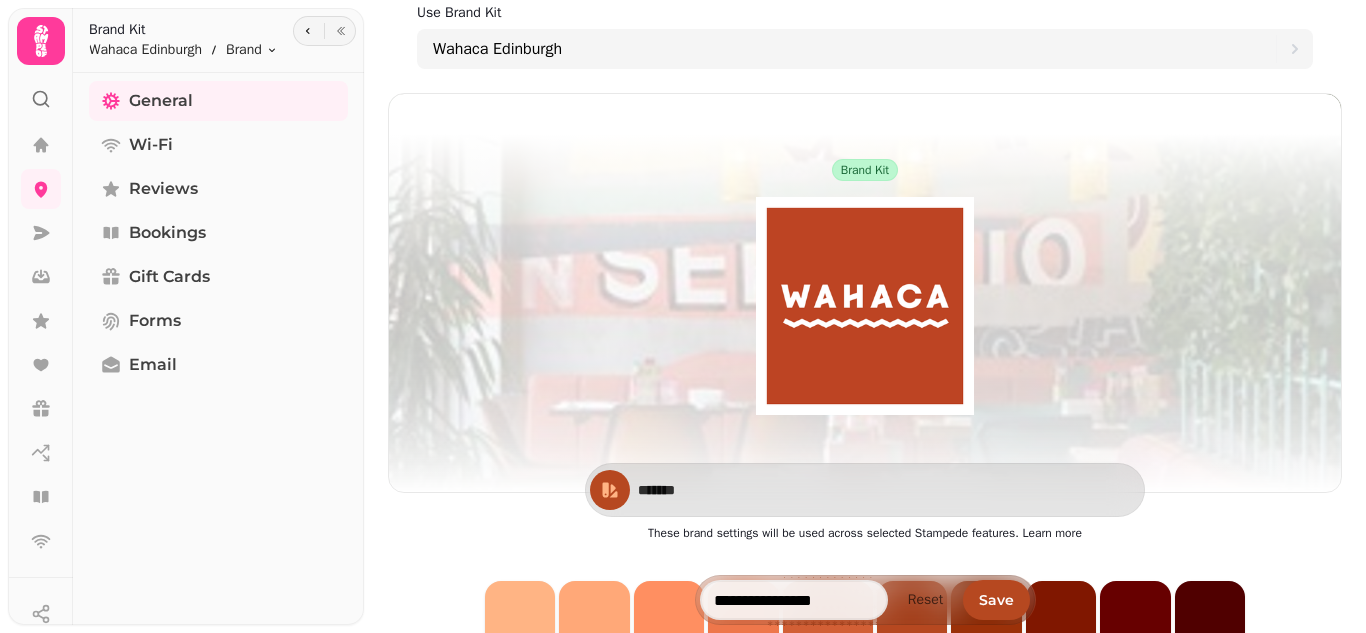 scroll, scrollTop: 0, scrollLeft: 0, axis: both 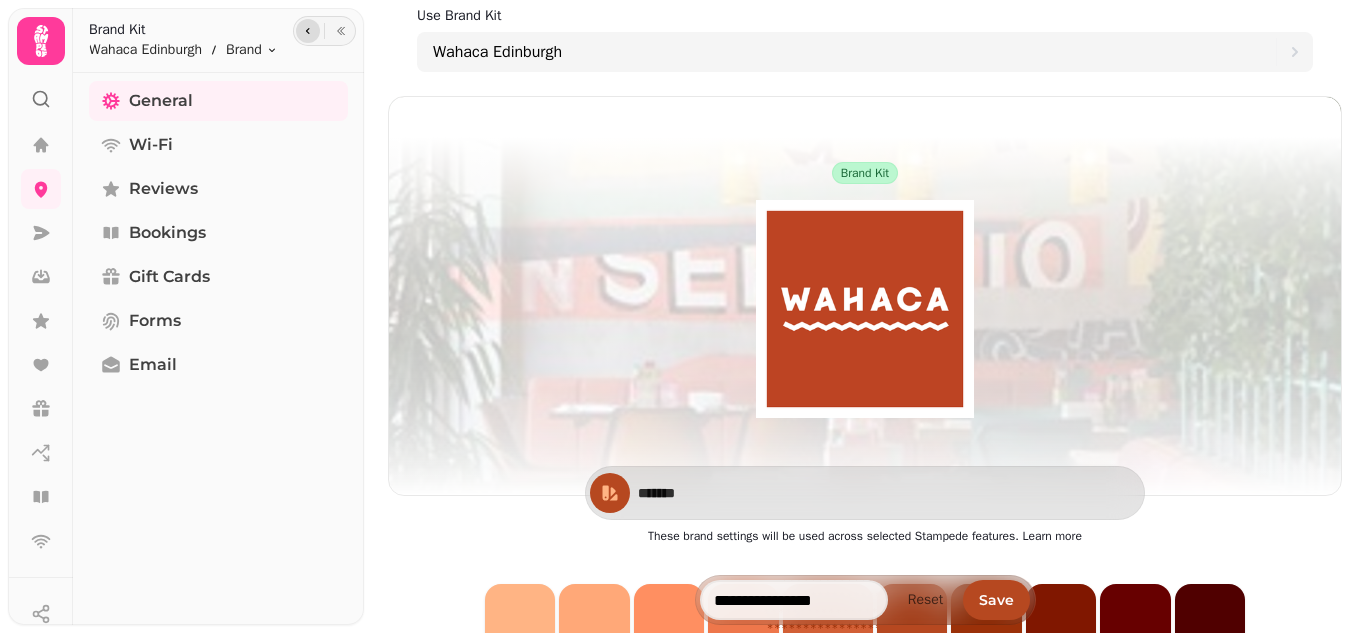 click at bounding box center (308, 31) 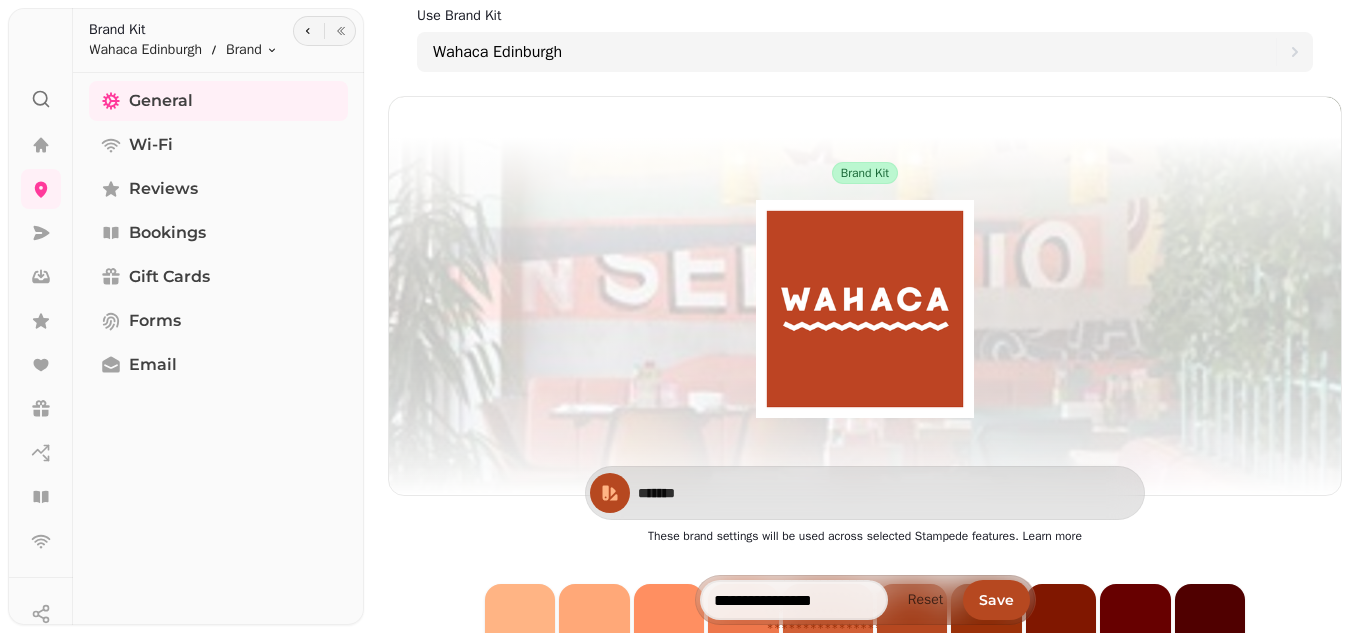 select on "**********" 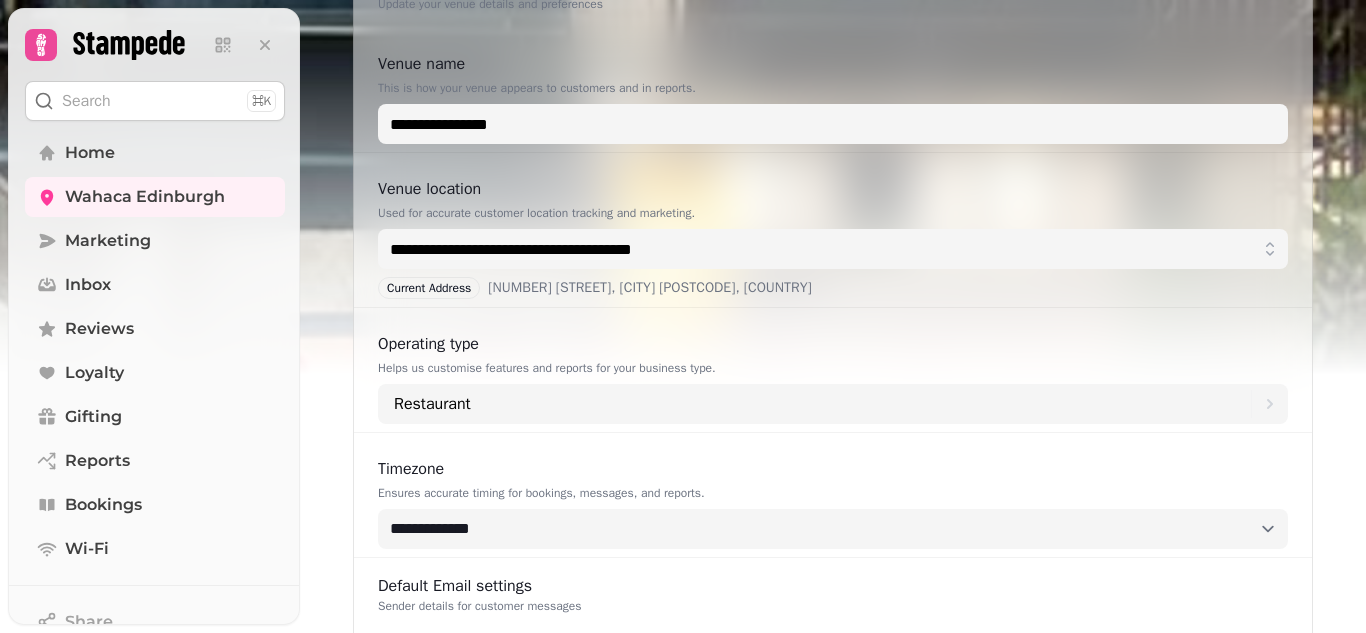 scroll, scrollTop: 0, scrollLeft: 0, axis: both 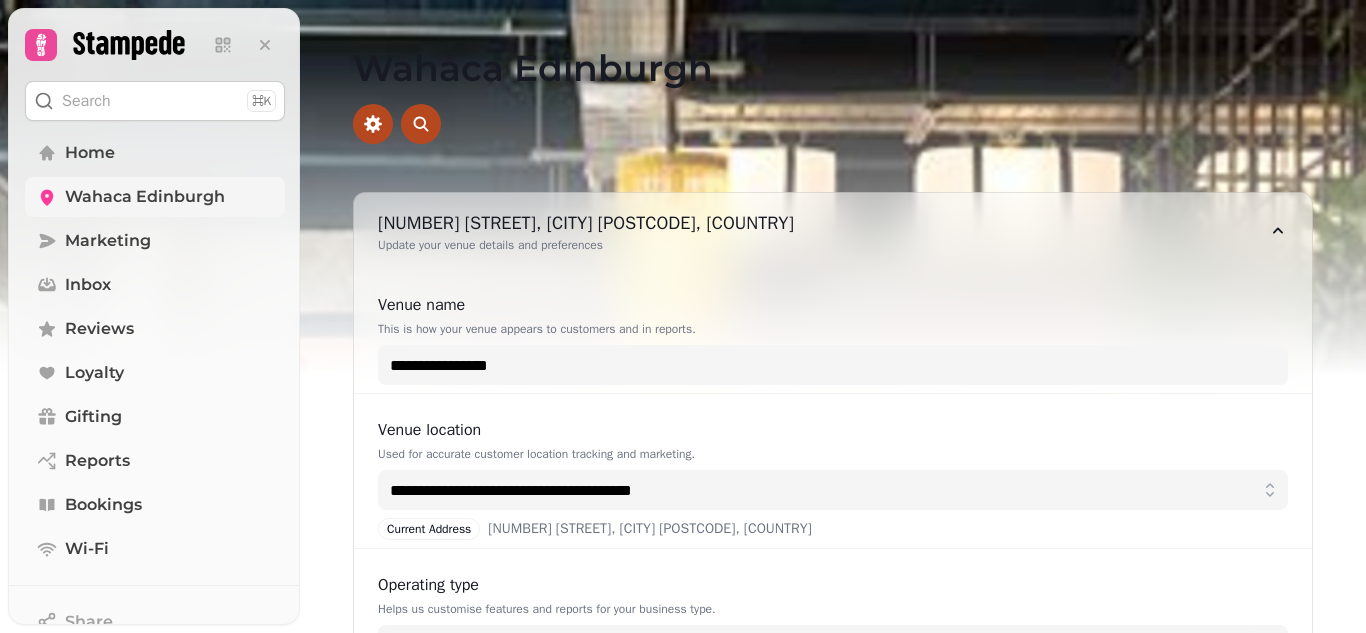 click on "Wahaca Edinburgh" at bounding box center (145, 197) 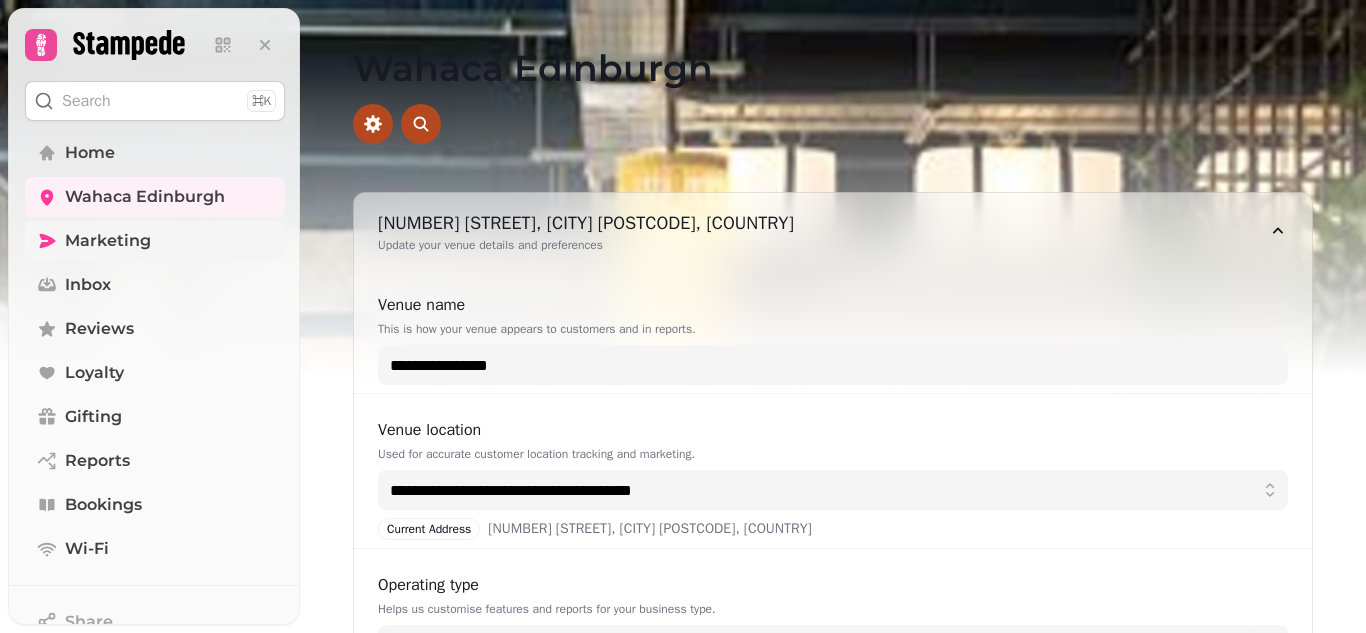 click on "Marketing" at bounding box center [108, 241] 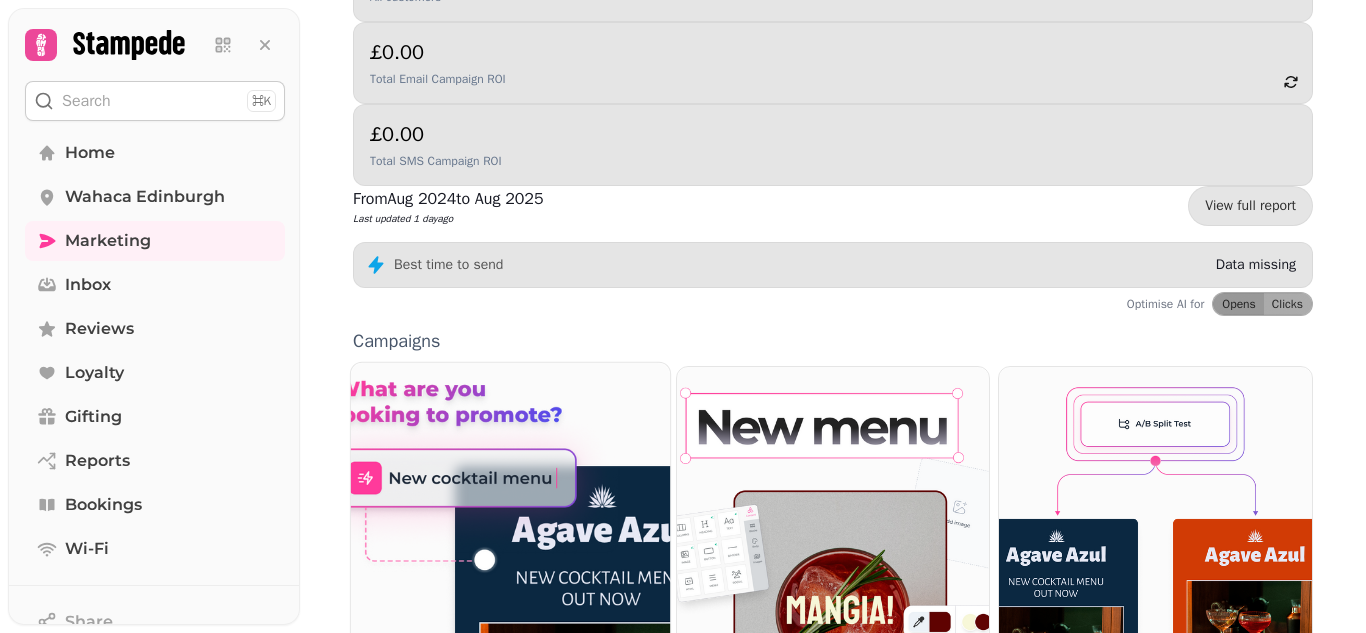 scroll, scrollTop: 0, scrollLeft: 0, axis: both 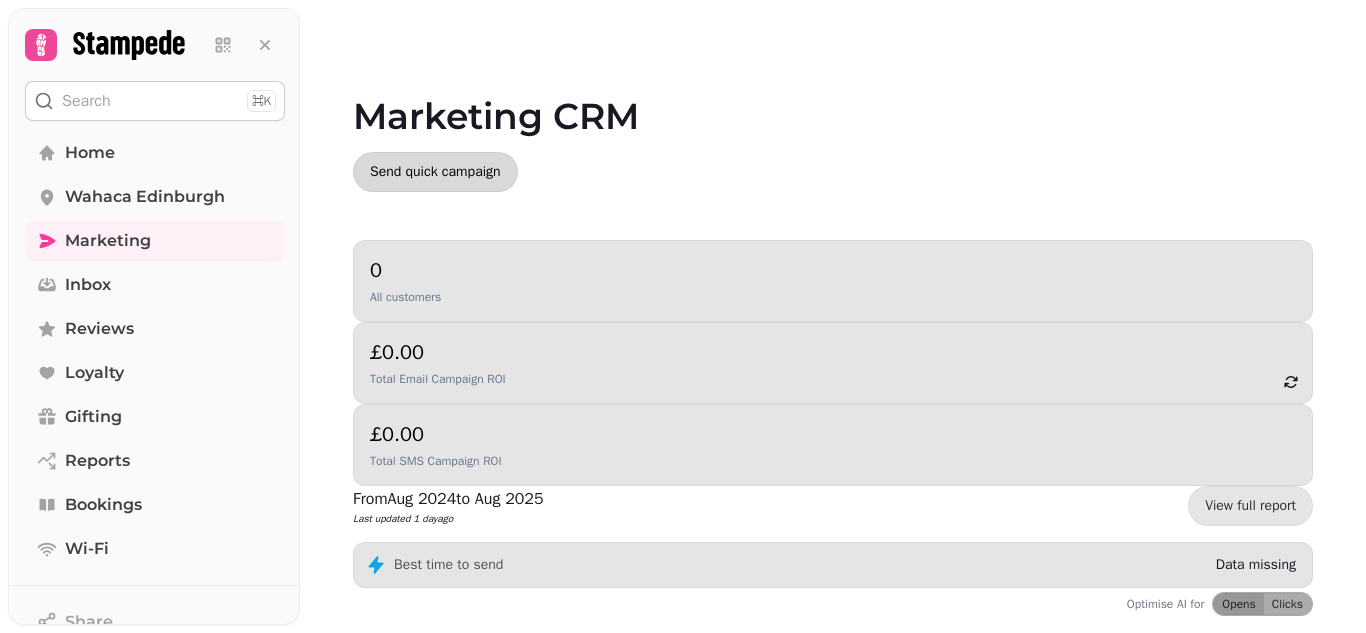 click on "Send quick campaign" at bounding box center (435, 172) 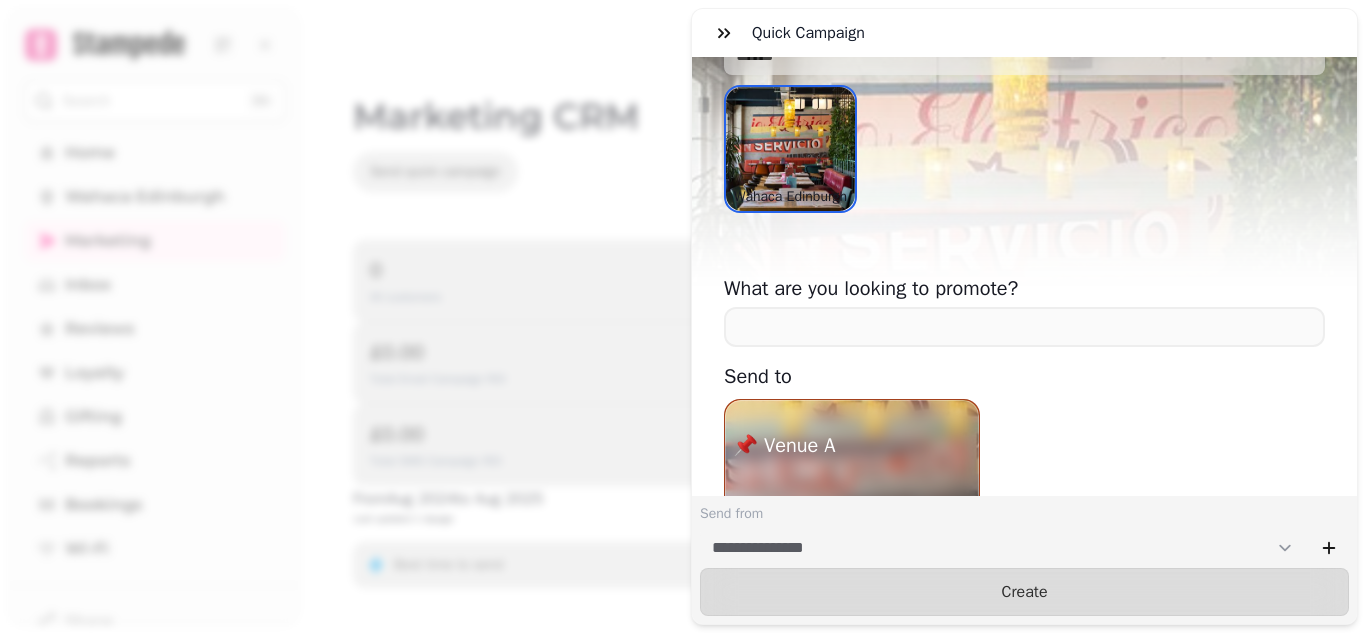 scroll, scrollTop: 0, scrollLeft: 0, axis: both 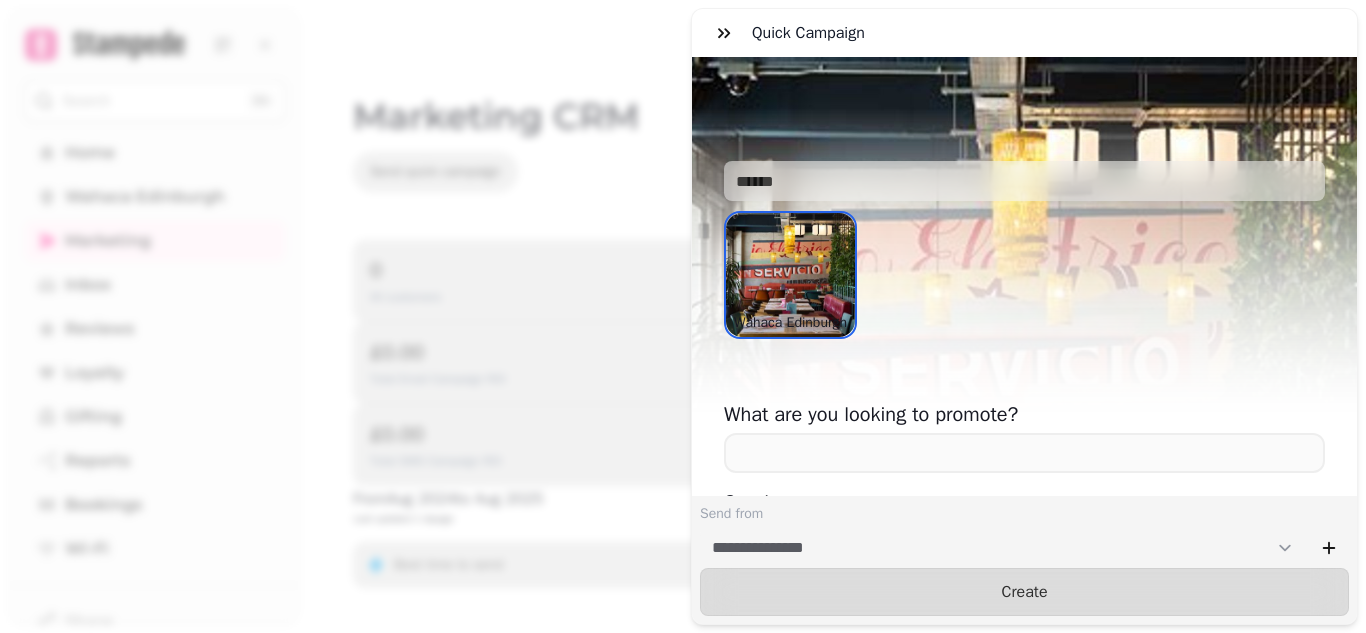 click on "**********" at bounding box center (683, 332) 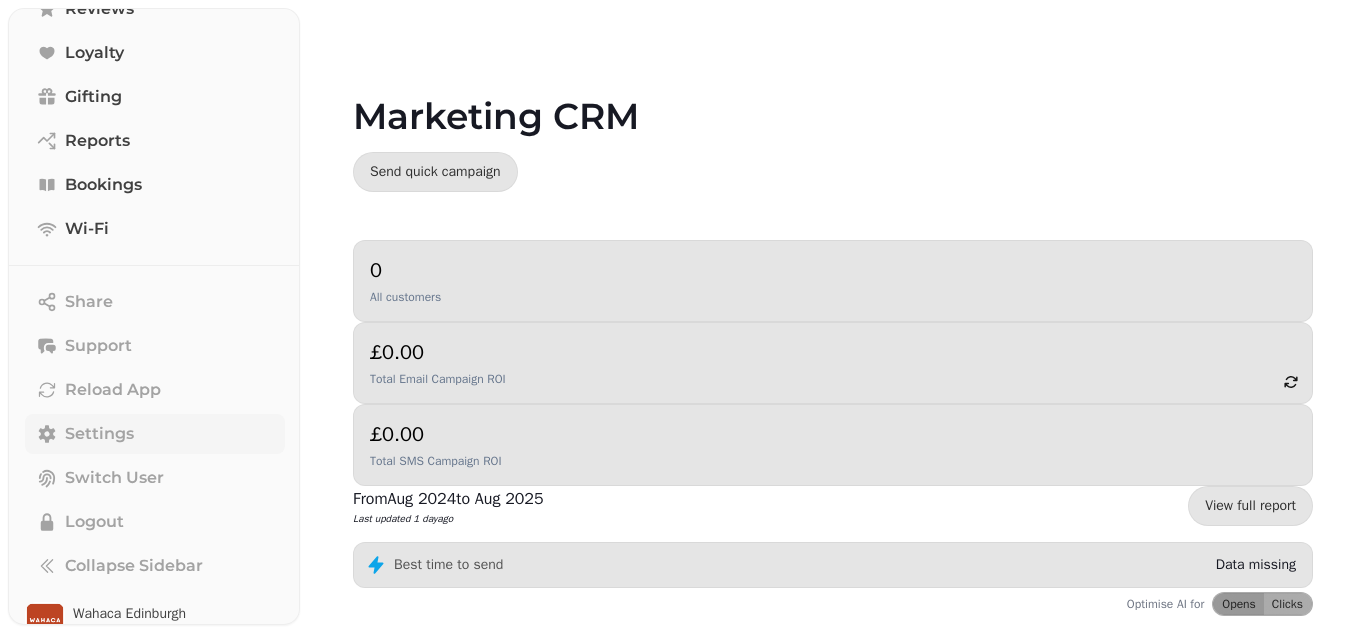 scroll, scrollTop: 346, scrollLeft: 0, axis: vertical 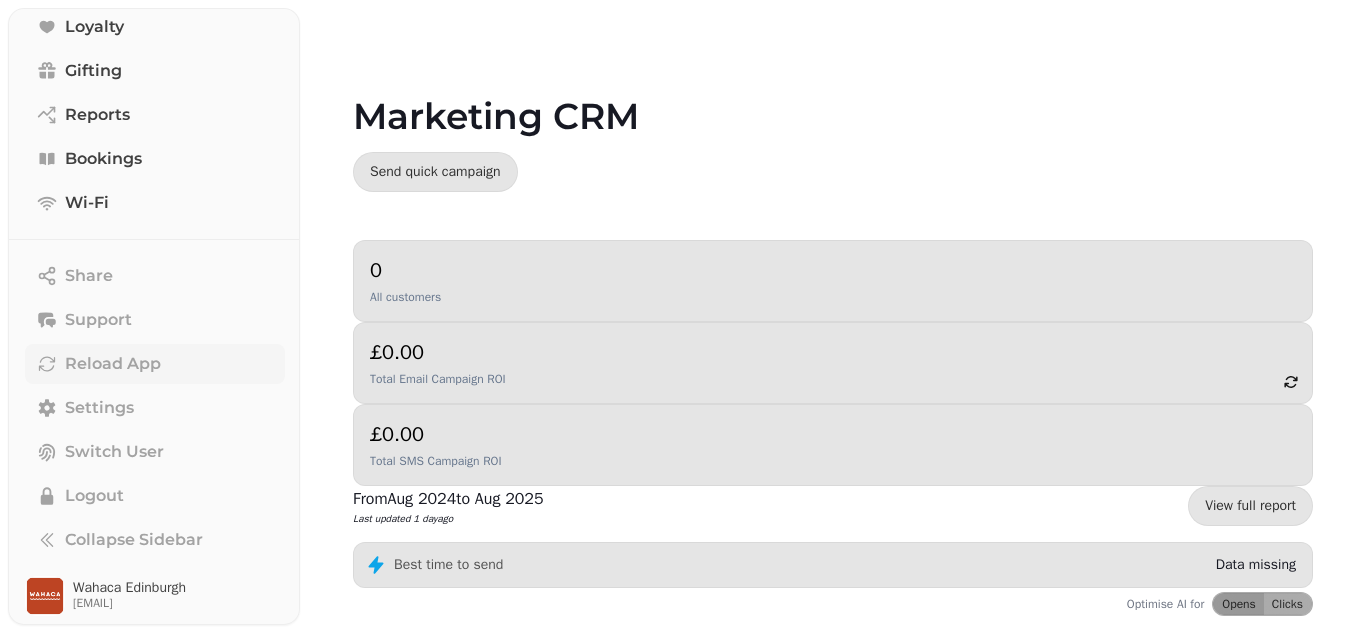 click on "Reload App" at bounding box center [113, 364] 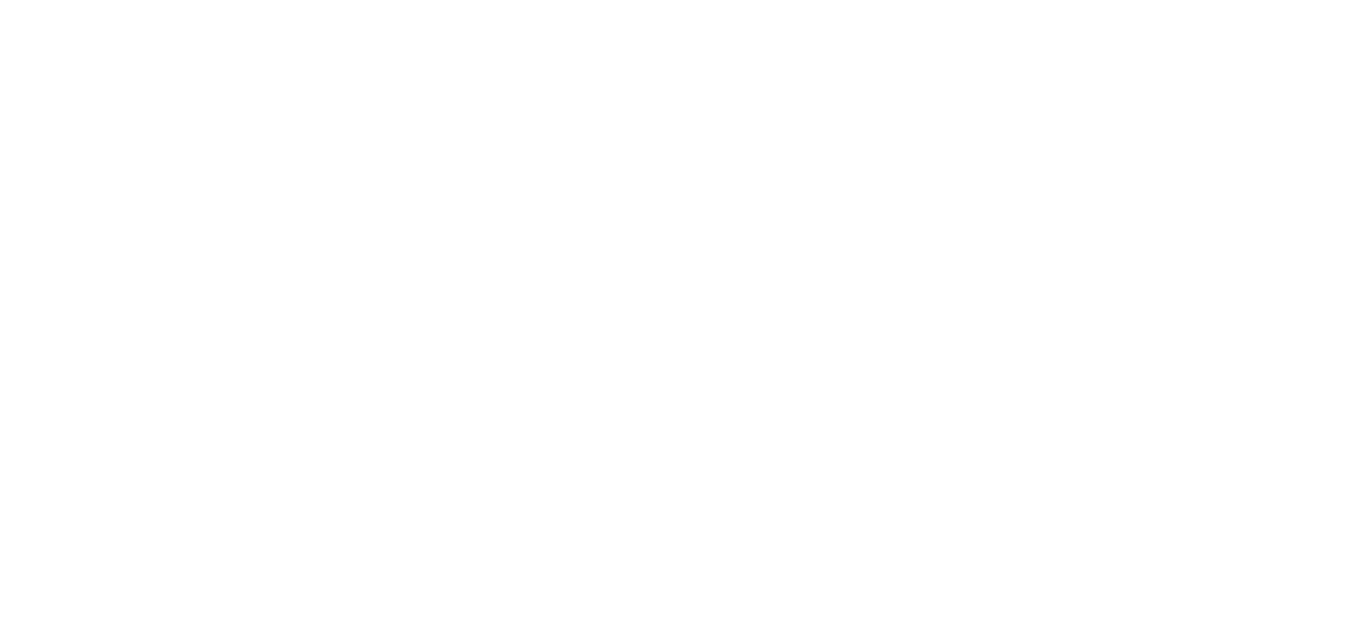 scroll, scrollTop: 0, scrollLeft: 0, axis: both 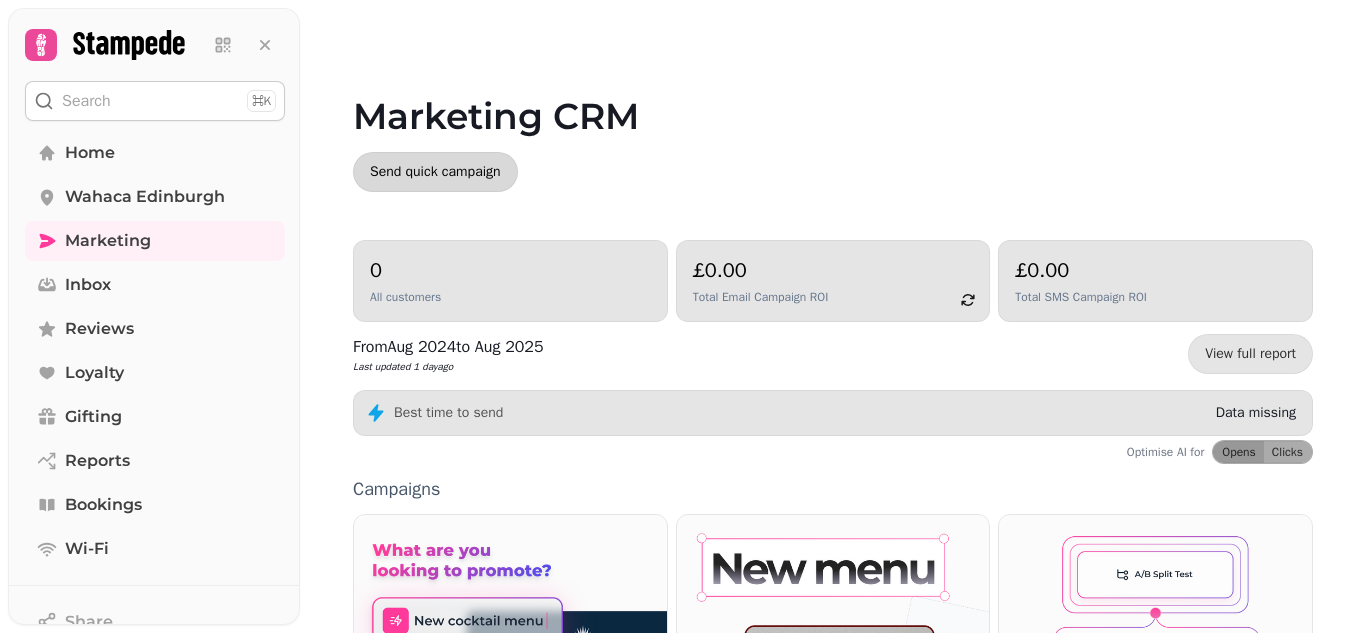 click on "Send quick campaign" at bounding box center (435, 172) 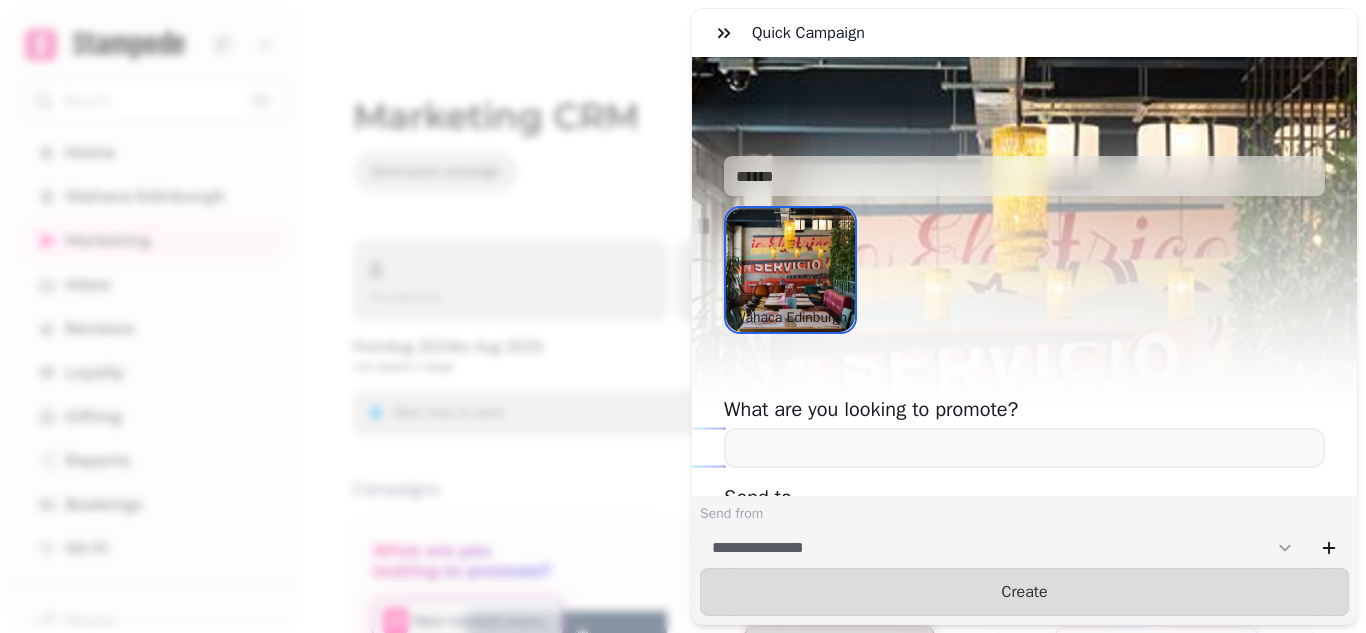 scroll, scrollTop: 0, scrollLeft: 0, axis: both 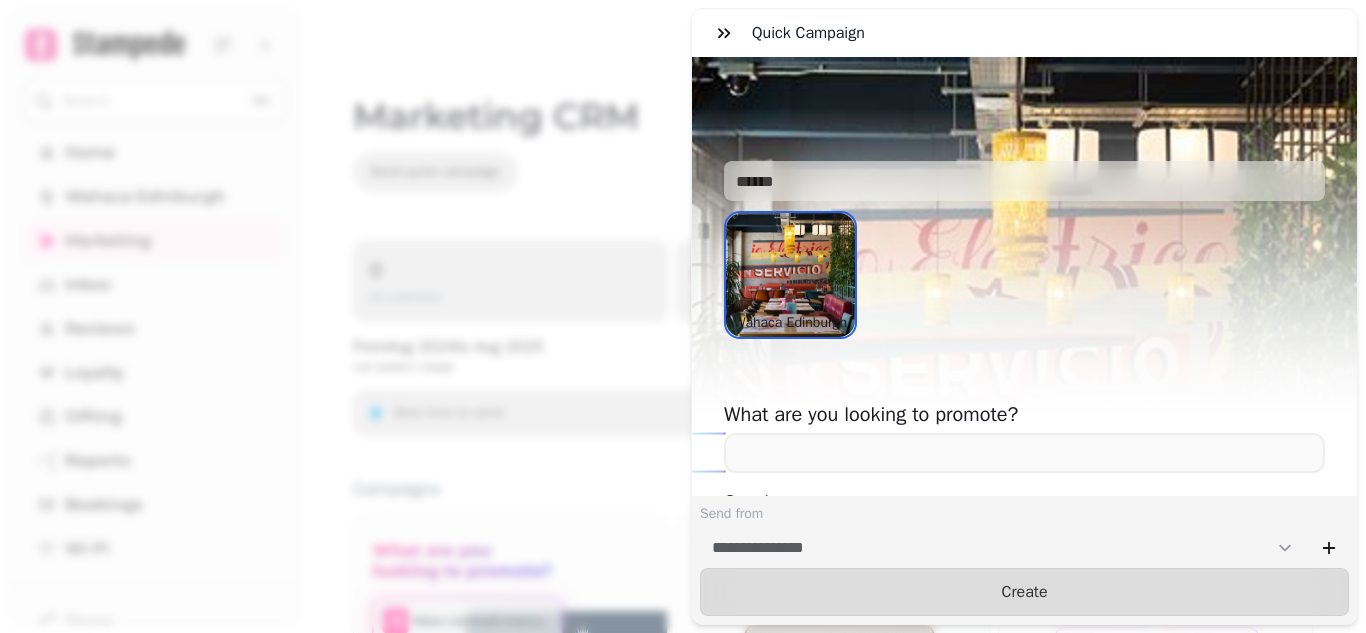 click on "**********" at bounding box center (683, 332) 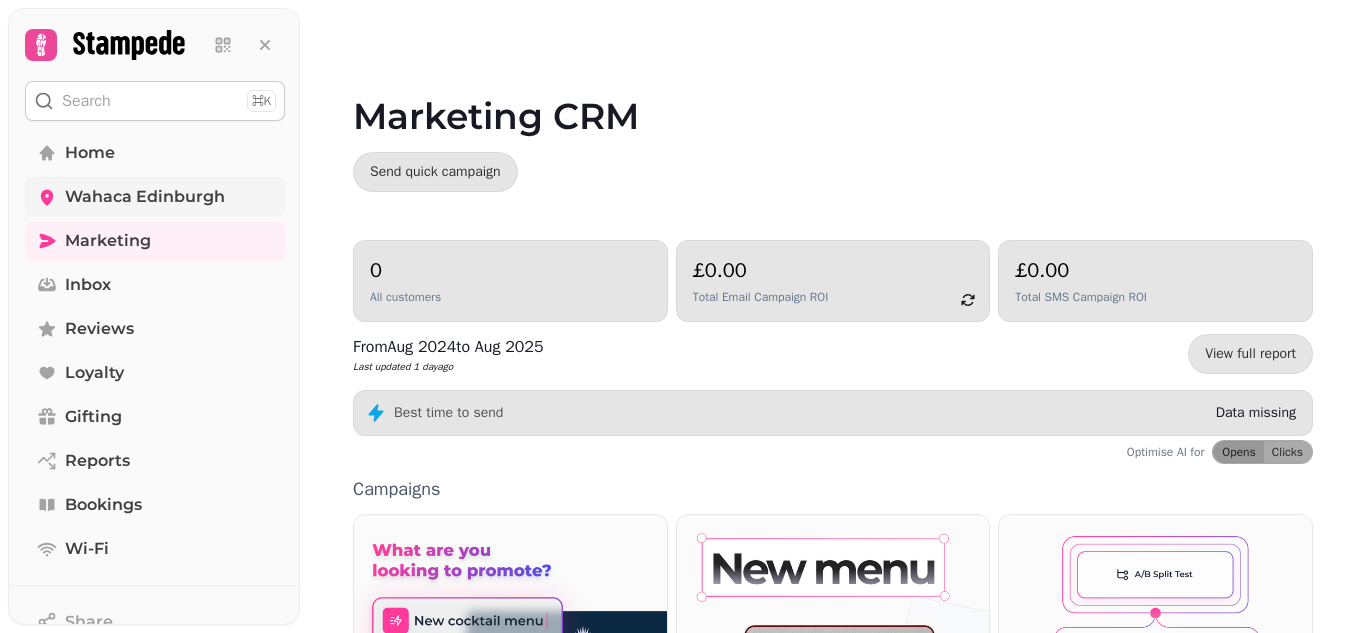 click on "Wahaca Edinburgh" at bounding box center [145, 197] 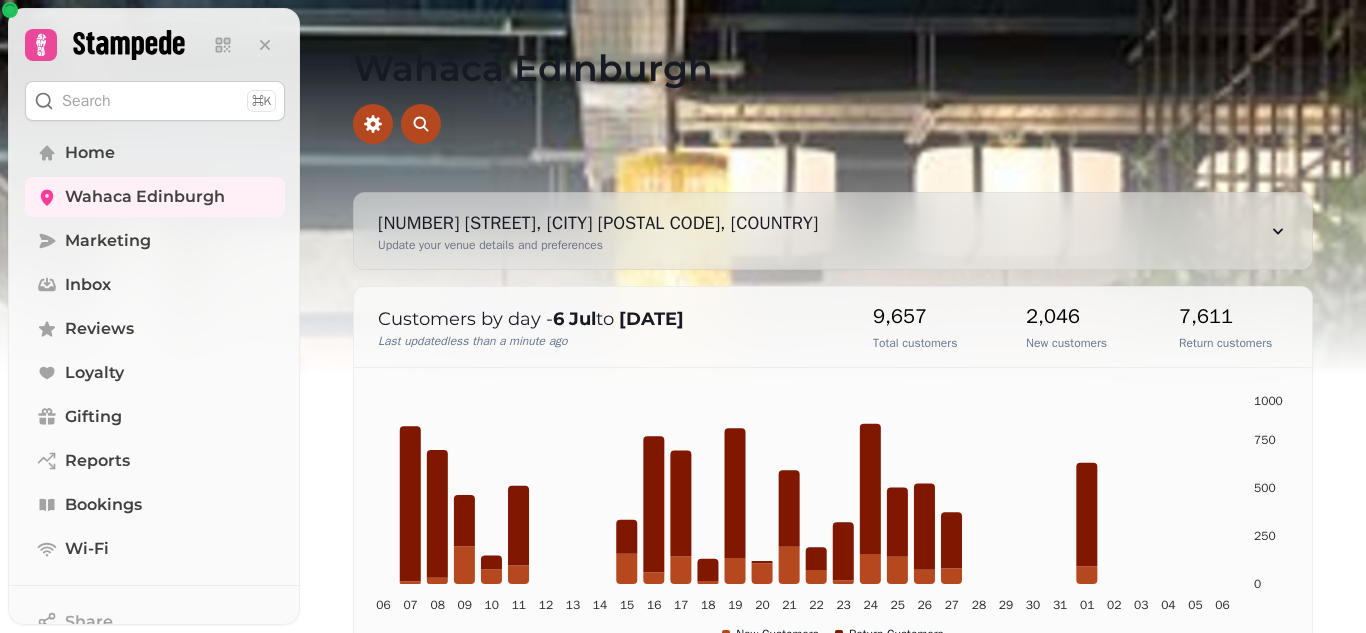 click on "16 S St Andrew St, Edinburgh EH2 2AU, UK Update your venue details and preferences" at bounding box center (833, 231) 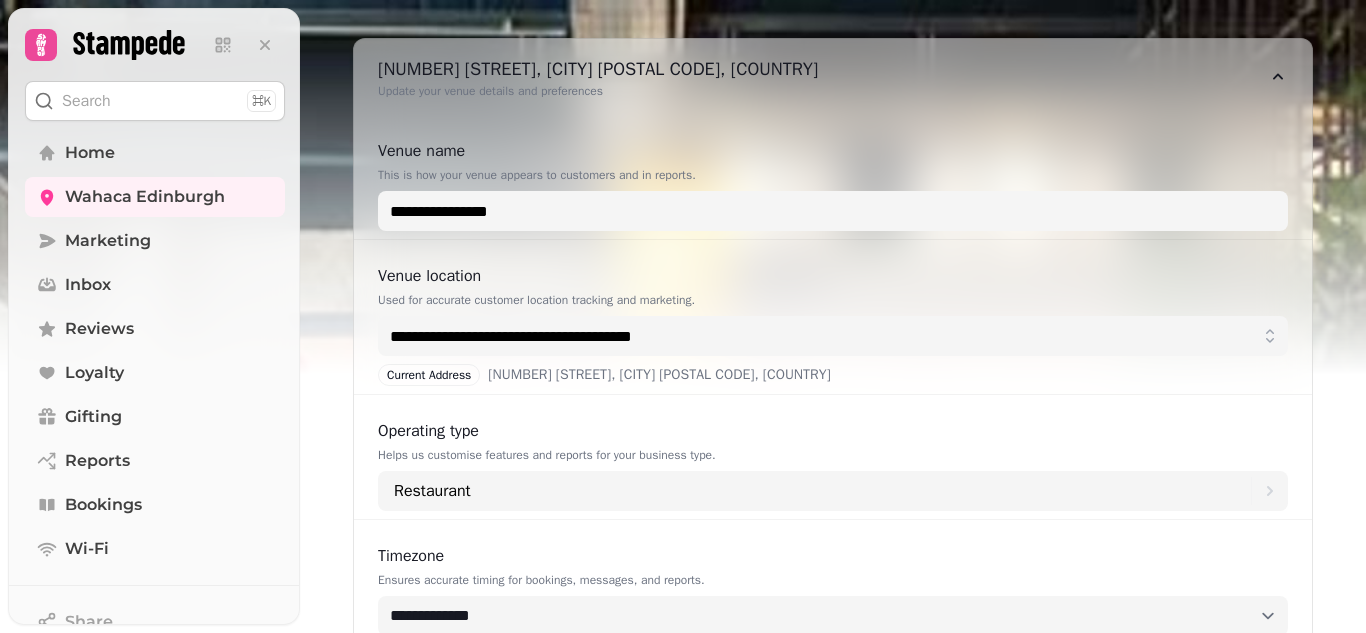 scroll, scrollTop: 0, scrollLeft: 0, axis: both 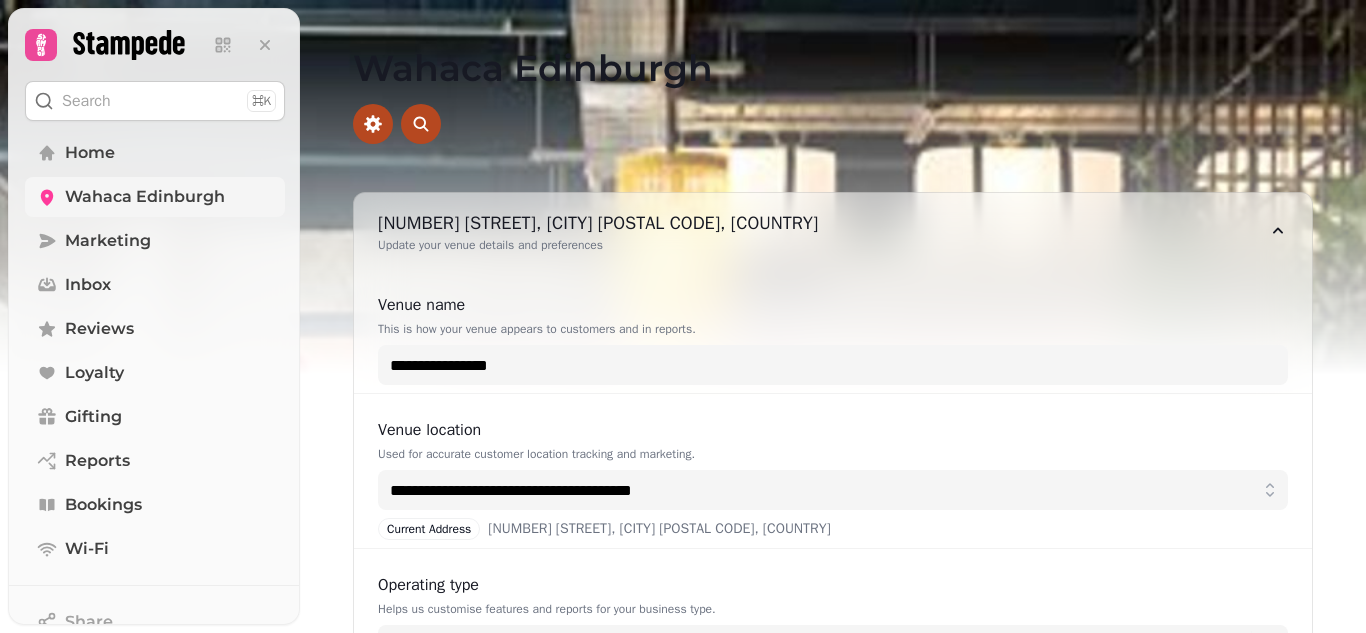 click on "Wahaca Edinburgh" at bounding box center (155, 197) 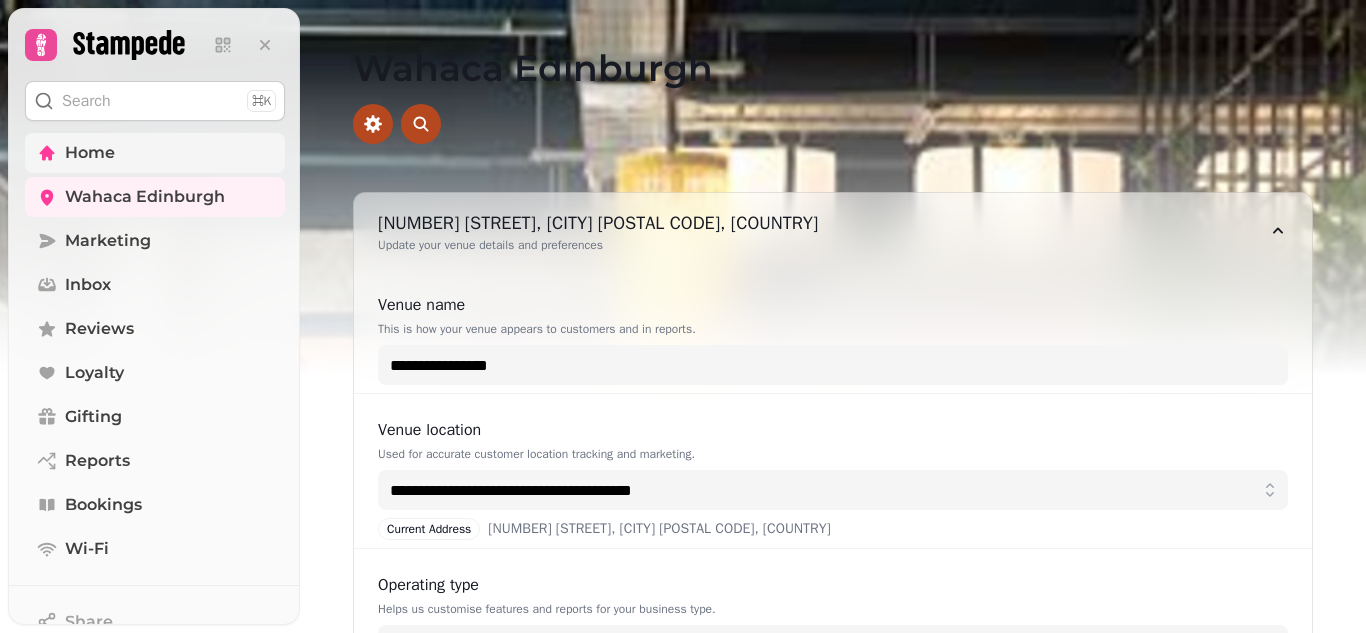 click on "Home" at bounding box center [90, 153] 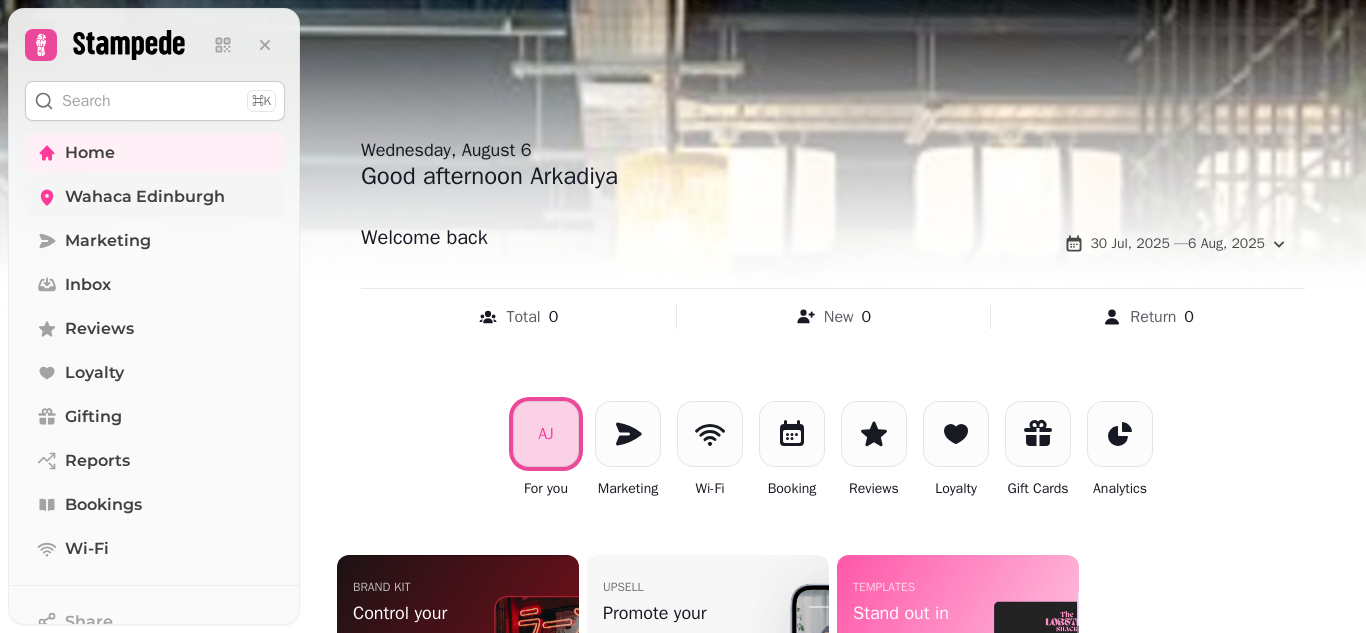 click on "Wahaca Edinburgh" at bounding box center (145, 197) 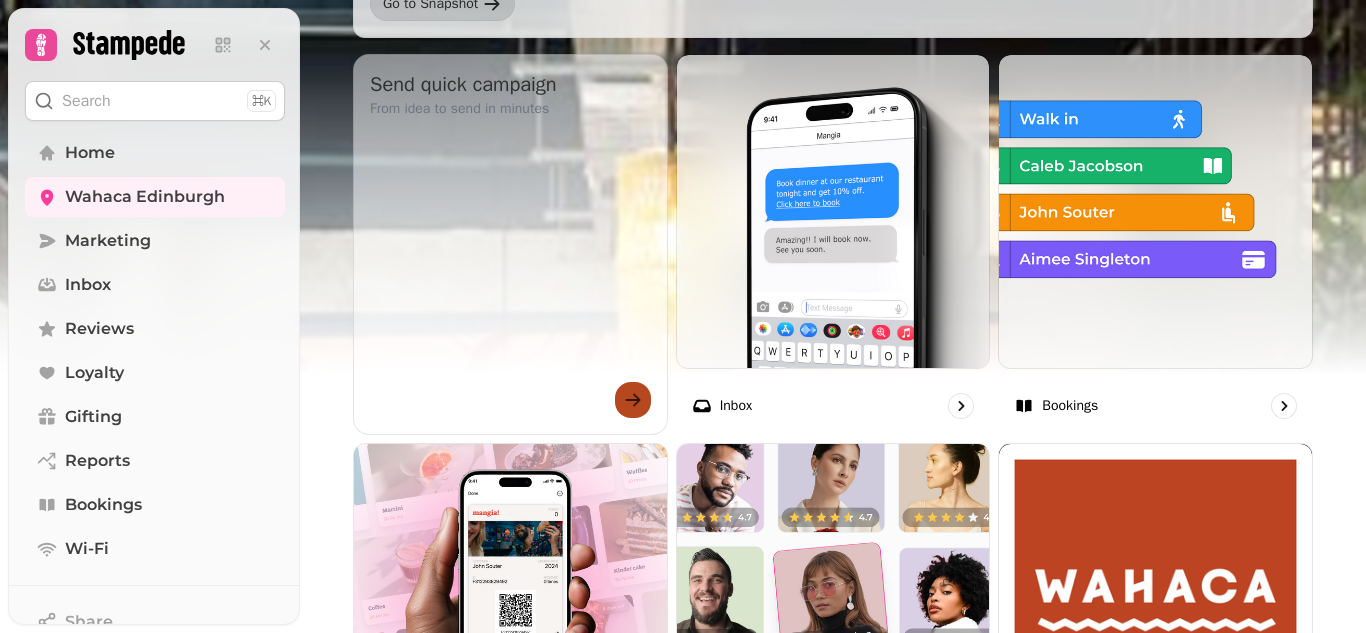 scroll, scrollTop: 1500, scrollLeft: 0, axis: vertical 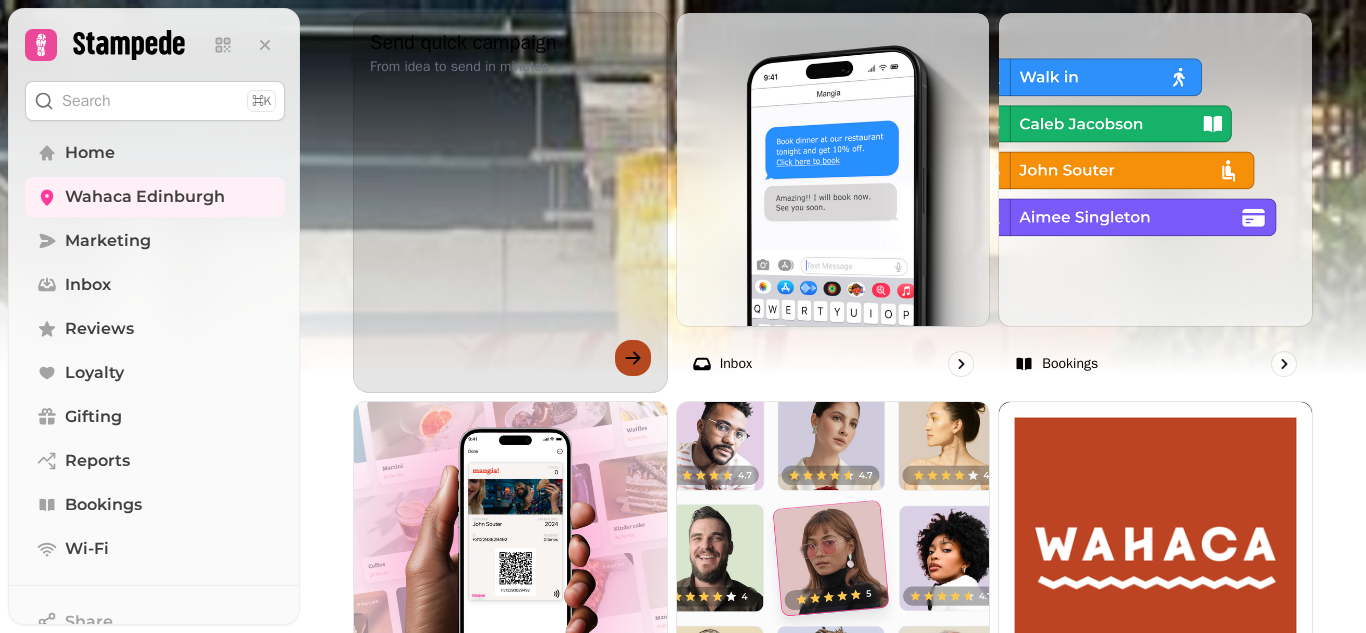 click at bounding box center [510, 282] 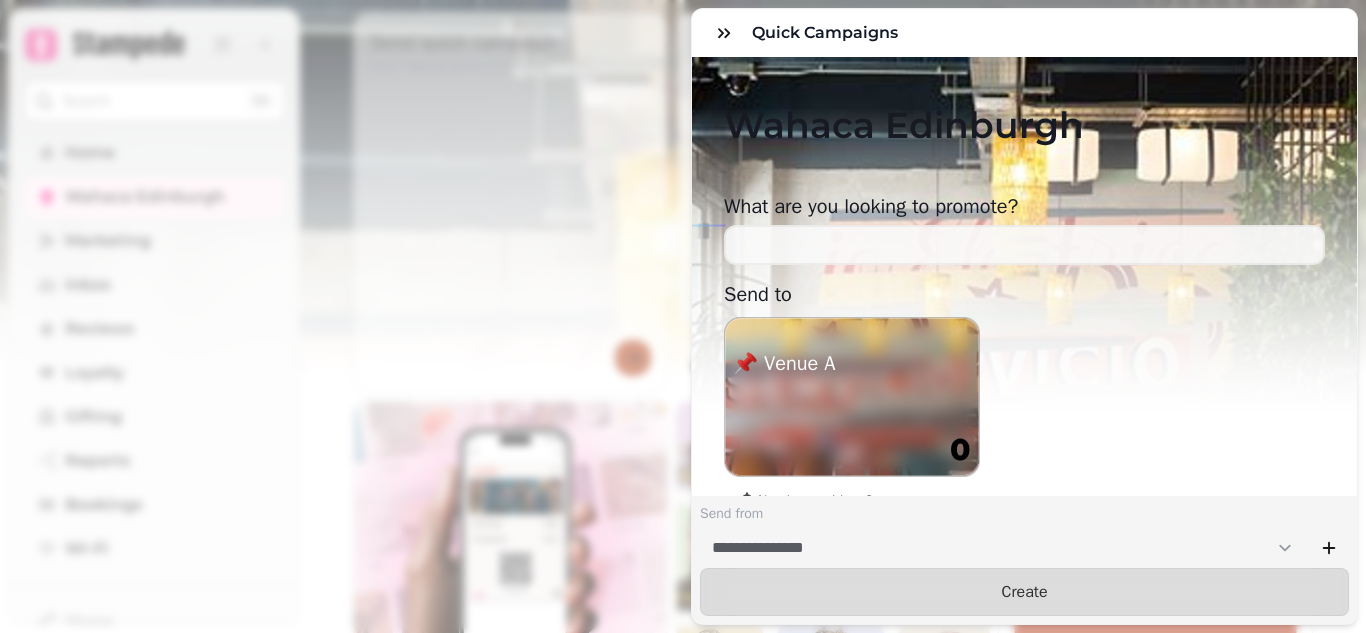 scroll, scrollTop: 99, scrollLeft: 0, axis: vertical 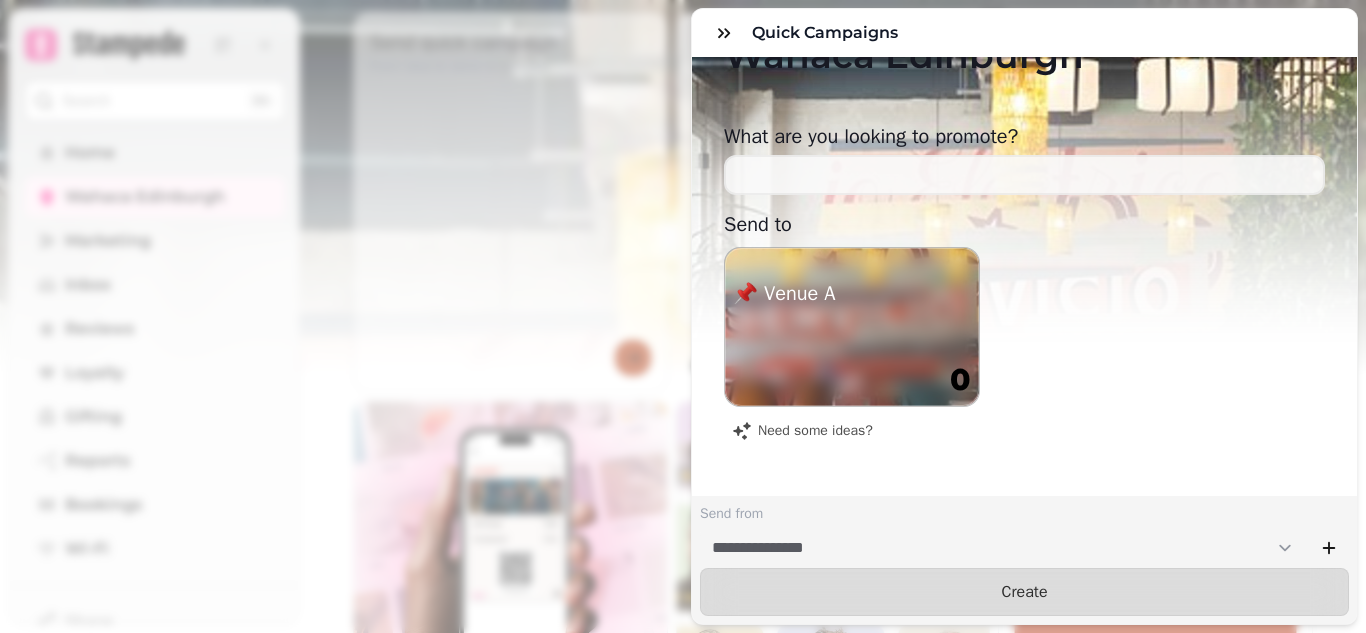 click at bounding box center (852, 327) 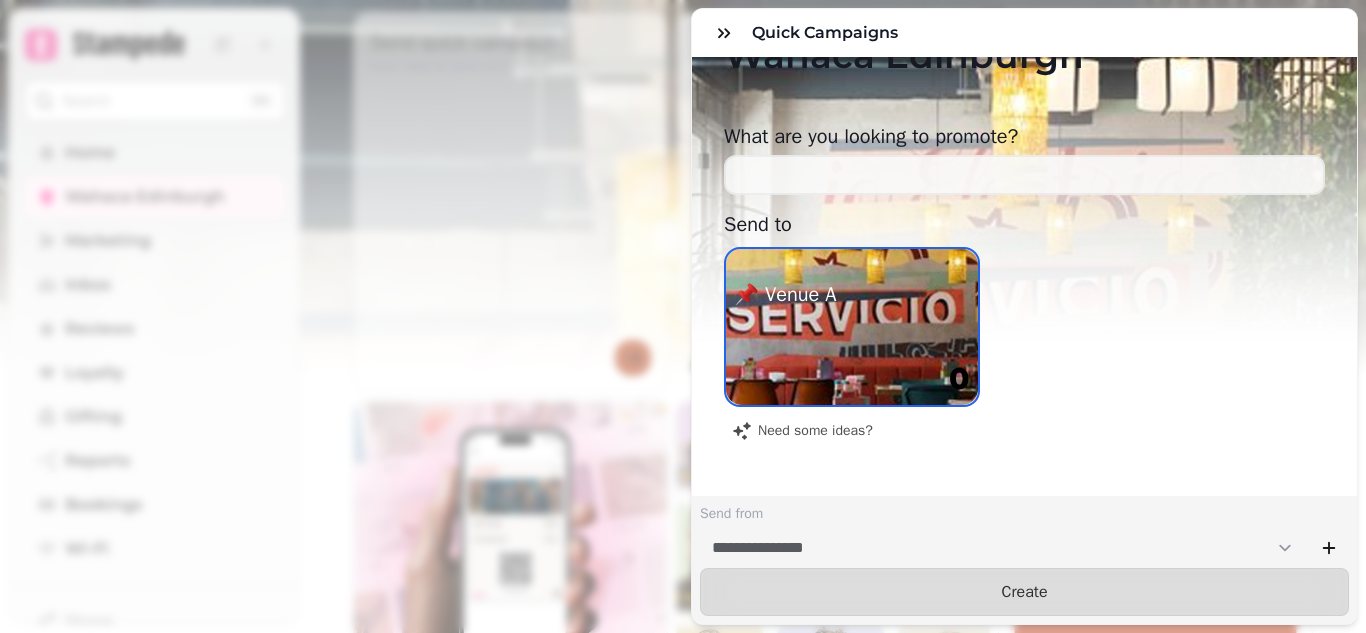 scroll, scrollTop: 0, scrollLeft: 0, axis: both 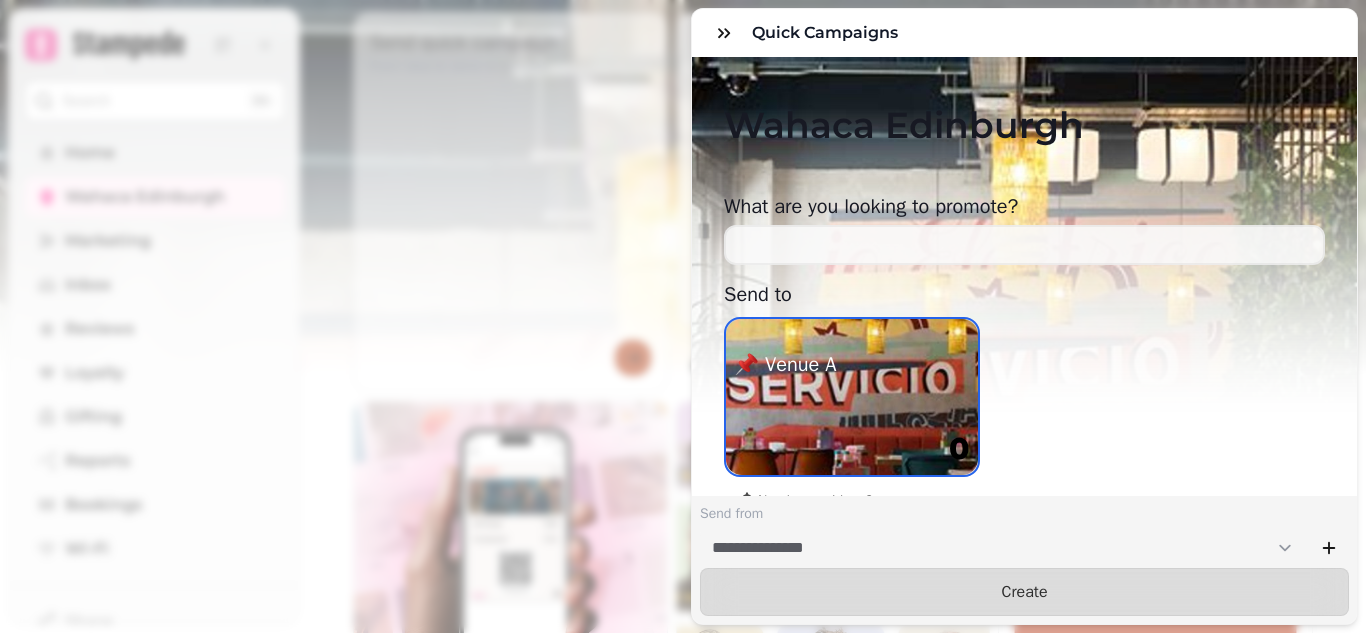 click on "📌 Venue A" at bounding box center (785, 365) 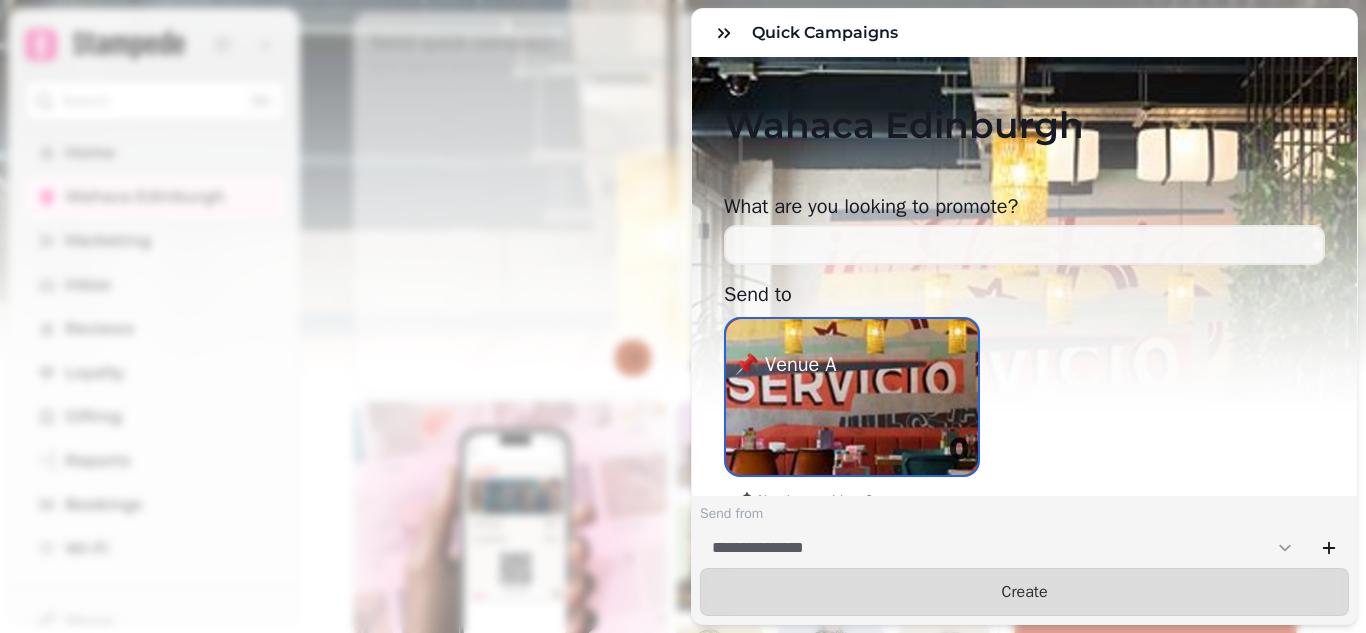 scroll, scrollTop: 99, scrollLeft: 0, axis: vertical 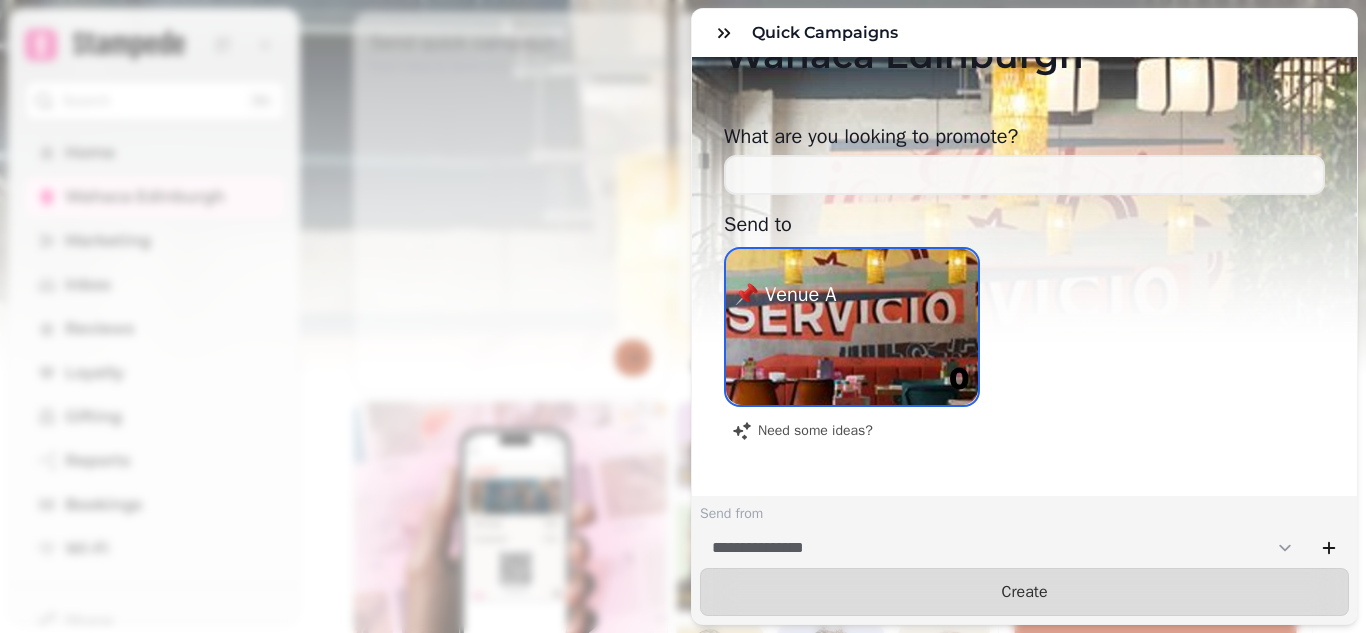 click on "0" at bounding box center (852, 379) 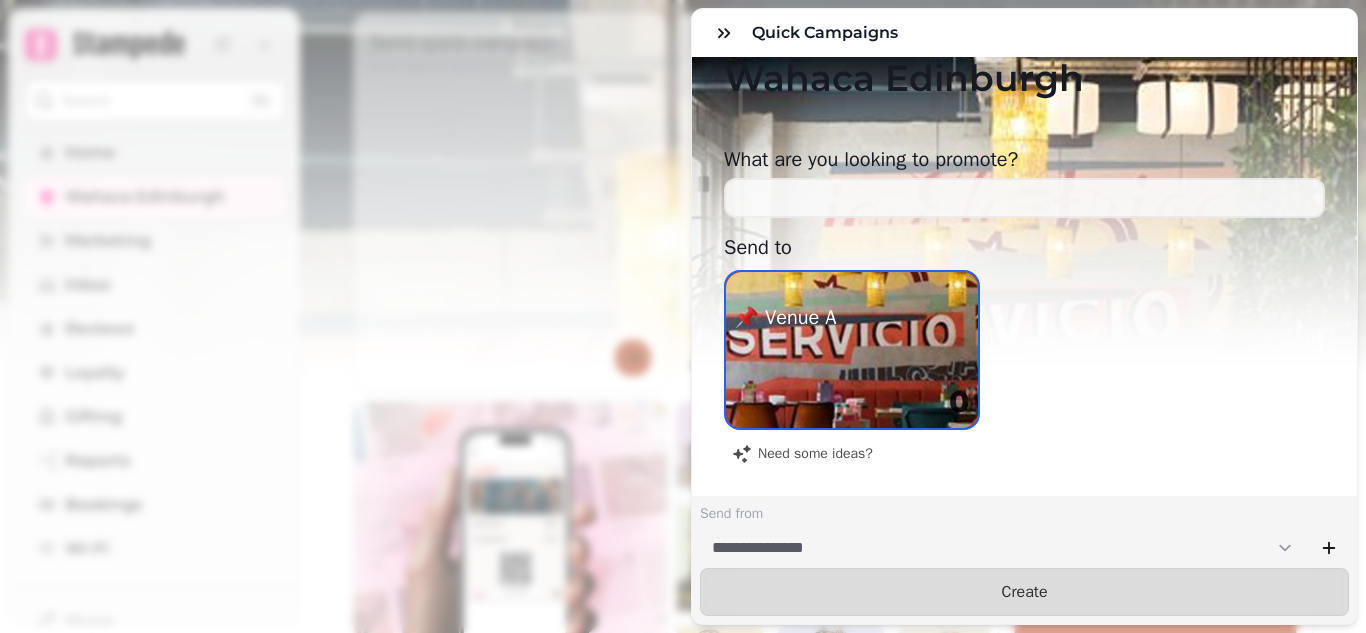 scroll, scrollTop: 0, scrollLeft: 0, axis: both 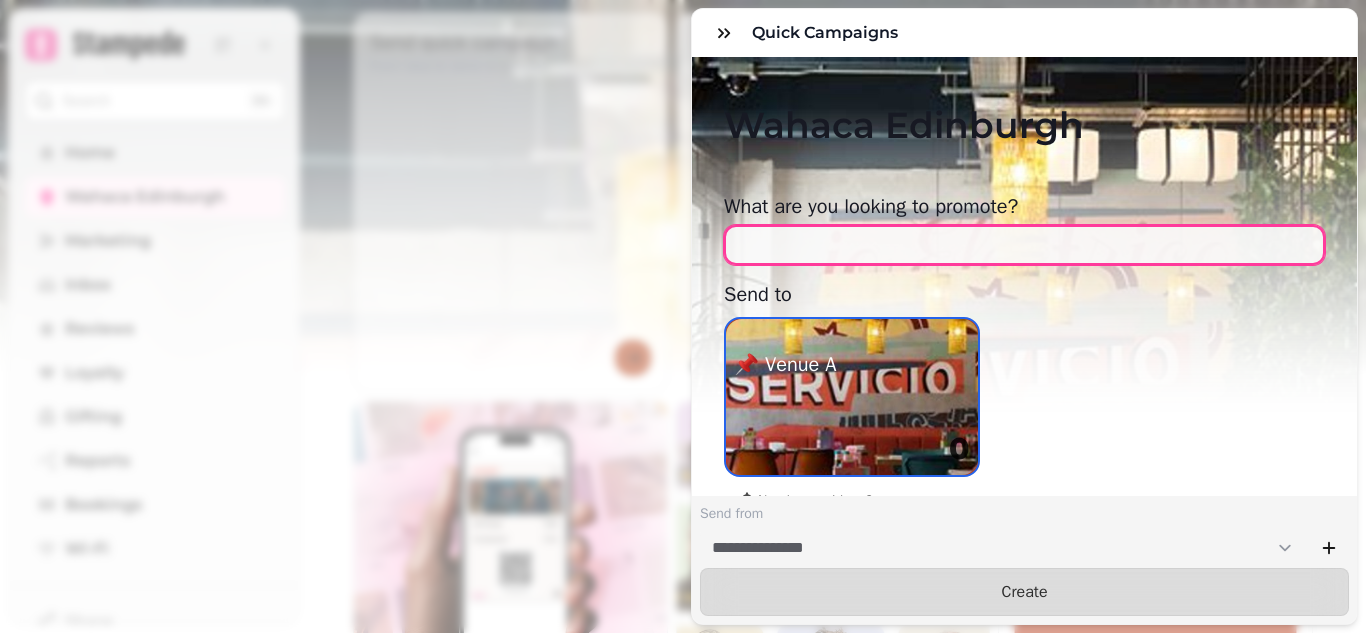 click at bounding box center [1024, 245] 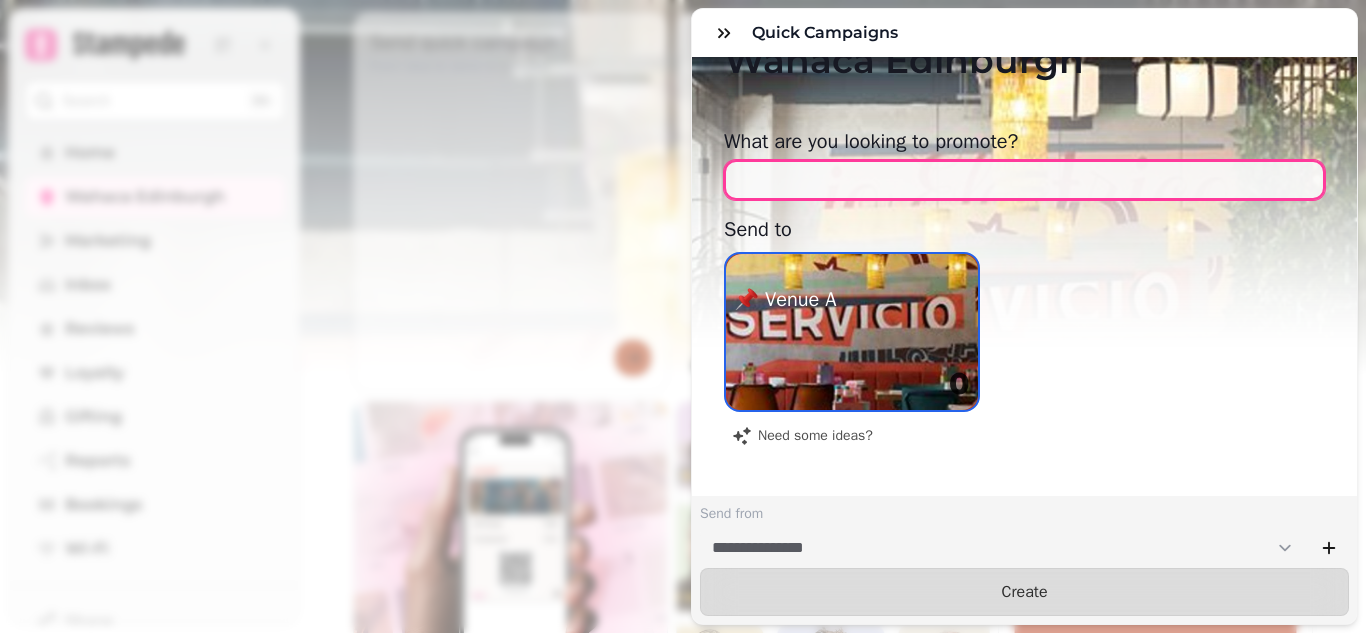 scroll, scrollTop: 99, scrollLeft: 0, axis: vertical 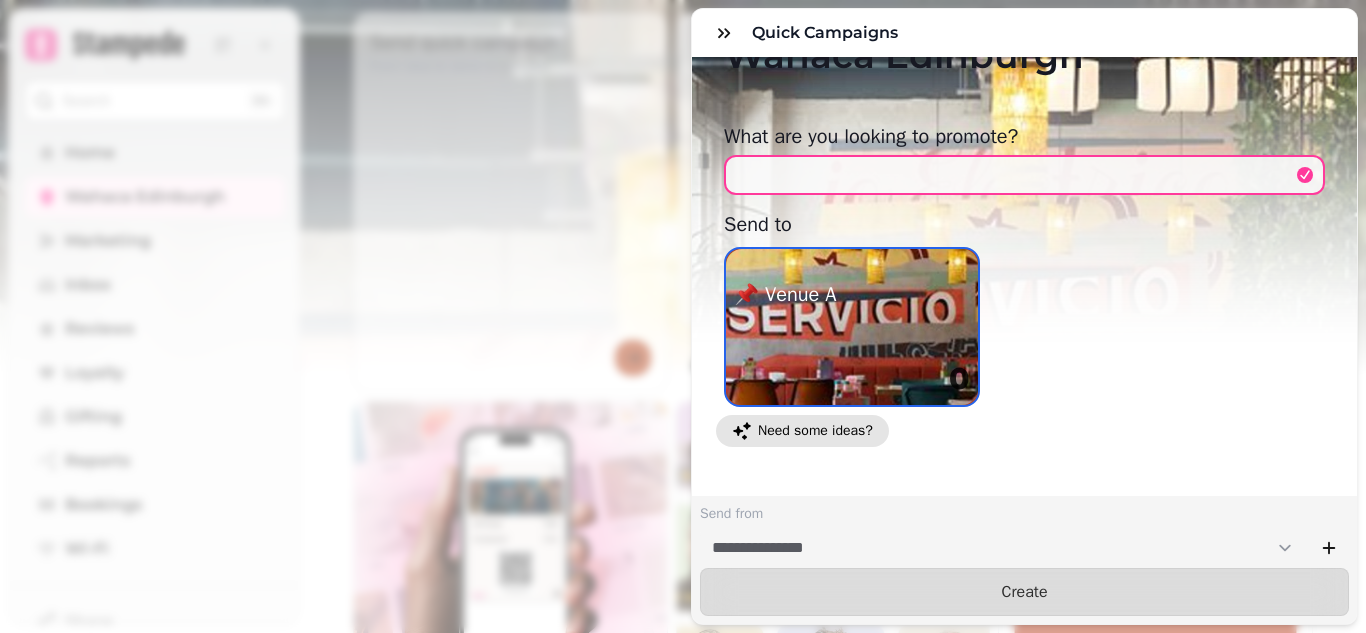 click on "Need some ideas?" at bounding box center (815, 431) 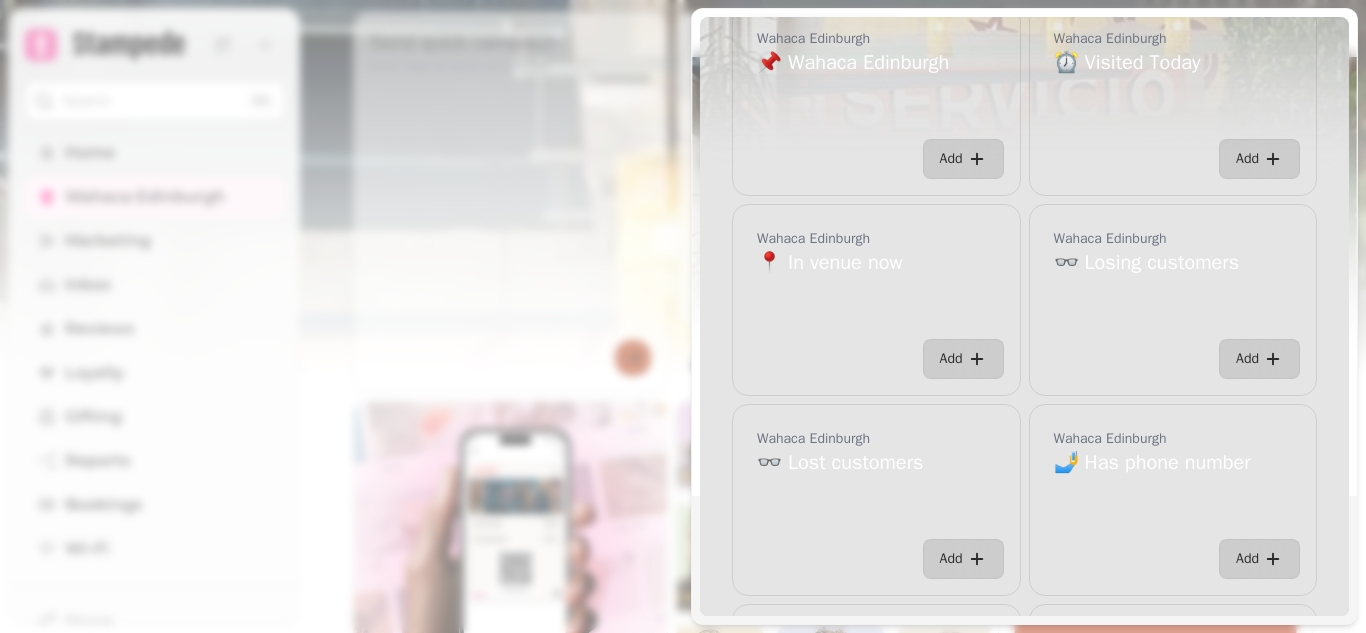 scroll, scrollTop: 0, scrollLeft: 0, axis: both 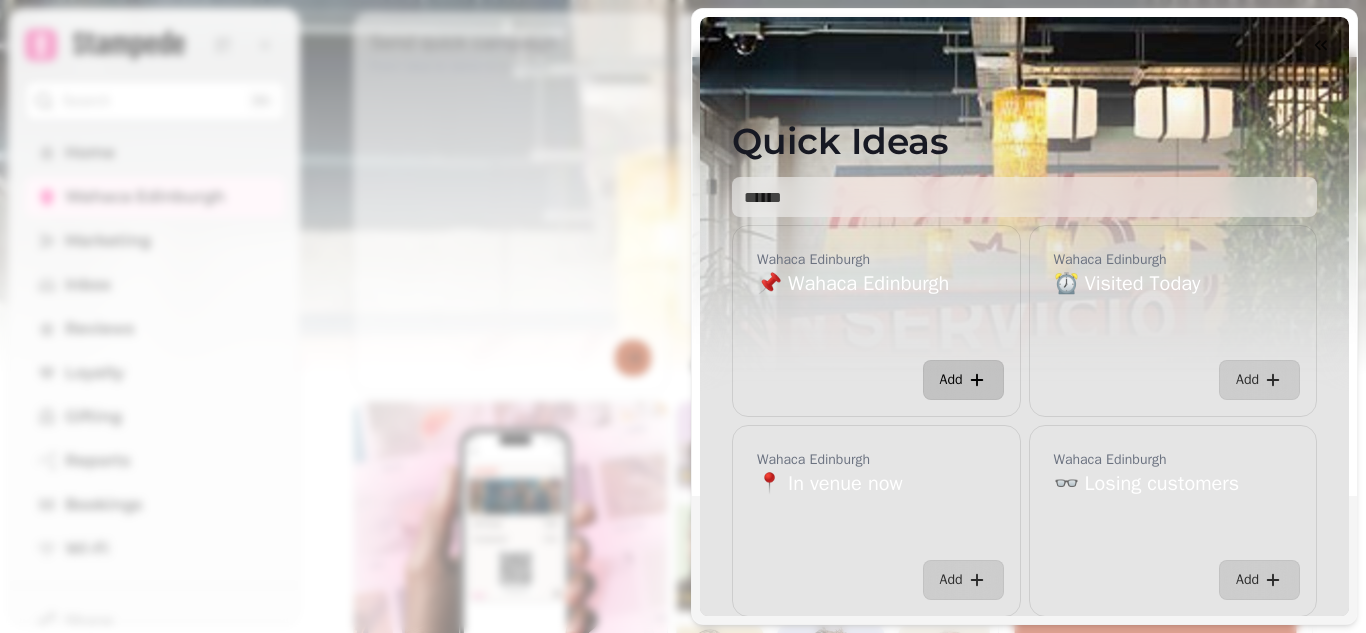 click on "Add" at bounding box center [951, 380] 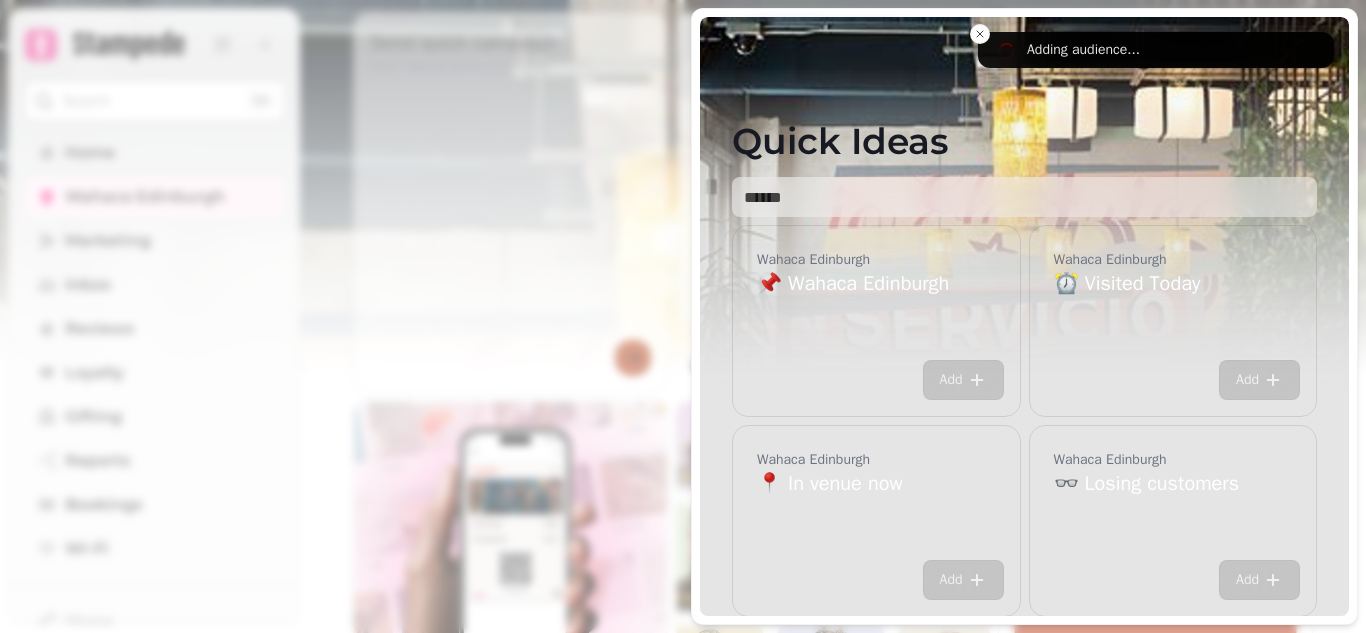 scroll, scrollTop: 0, scrollLeft: 0, axis: both 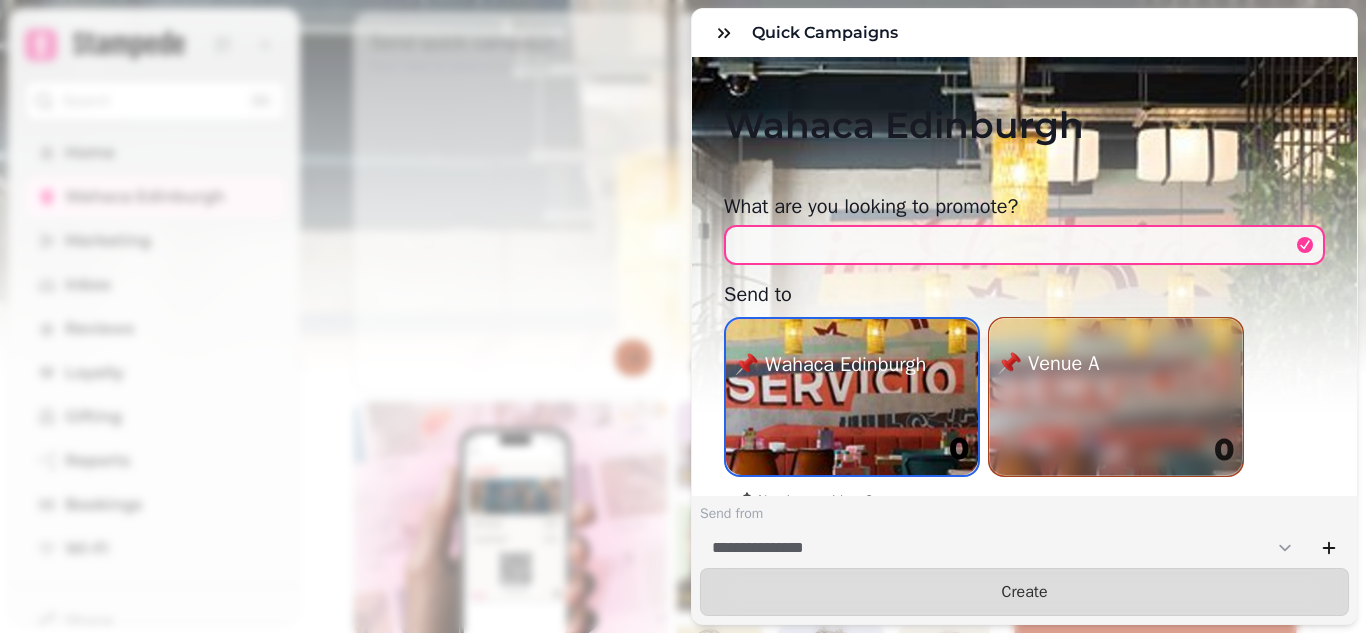 click at bounding box center (852, 397) 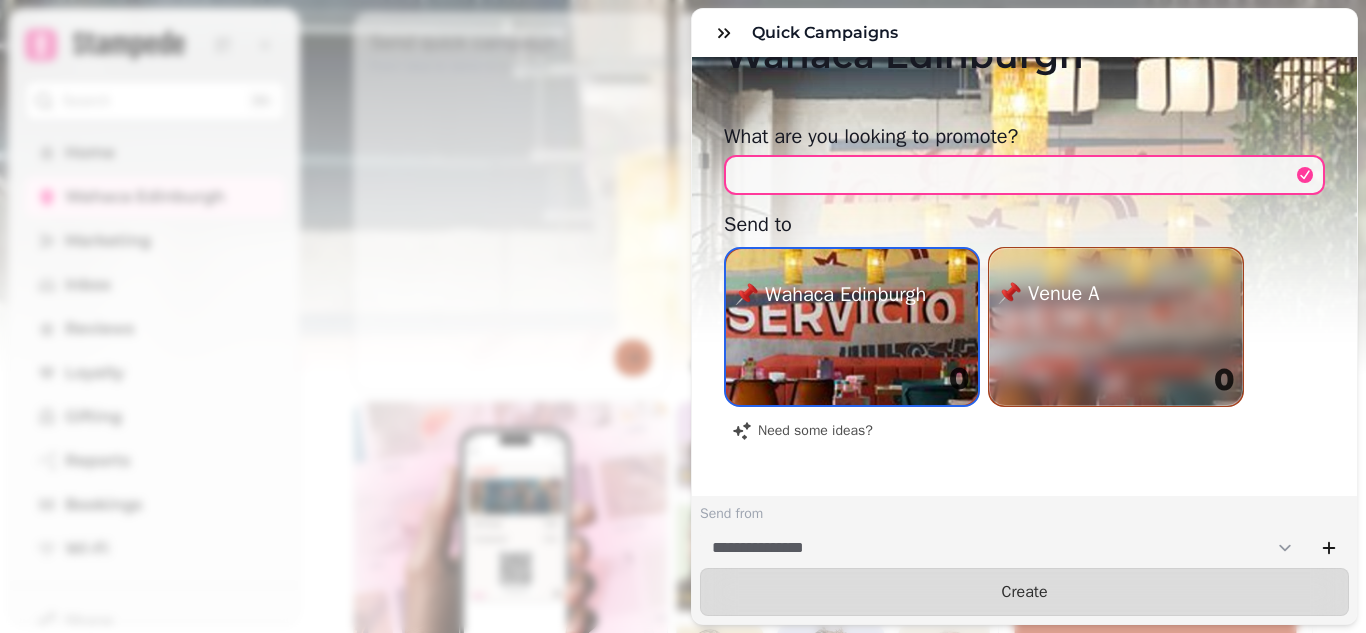 scroll, scrollTop: 0, scrollLeft: 0, axis: both 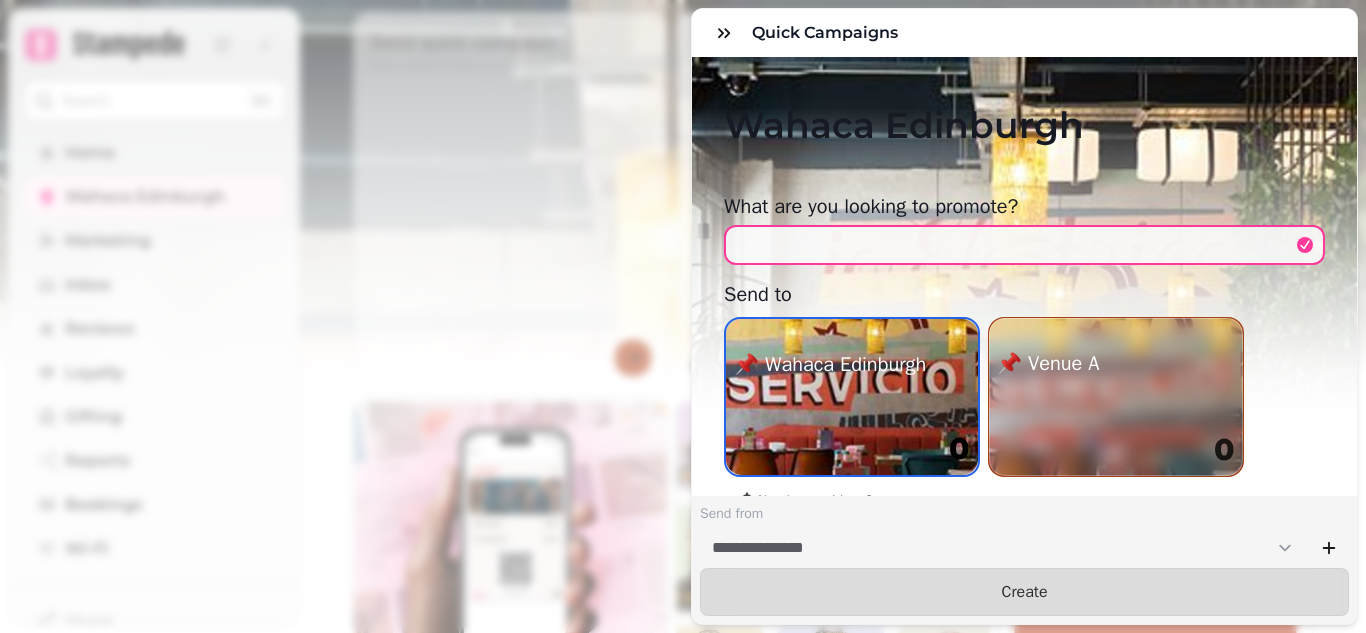 click on "📌 Wahaca Edinburgh" at bounding box center [830, 365] 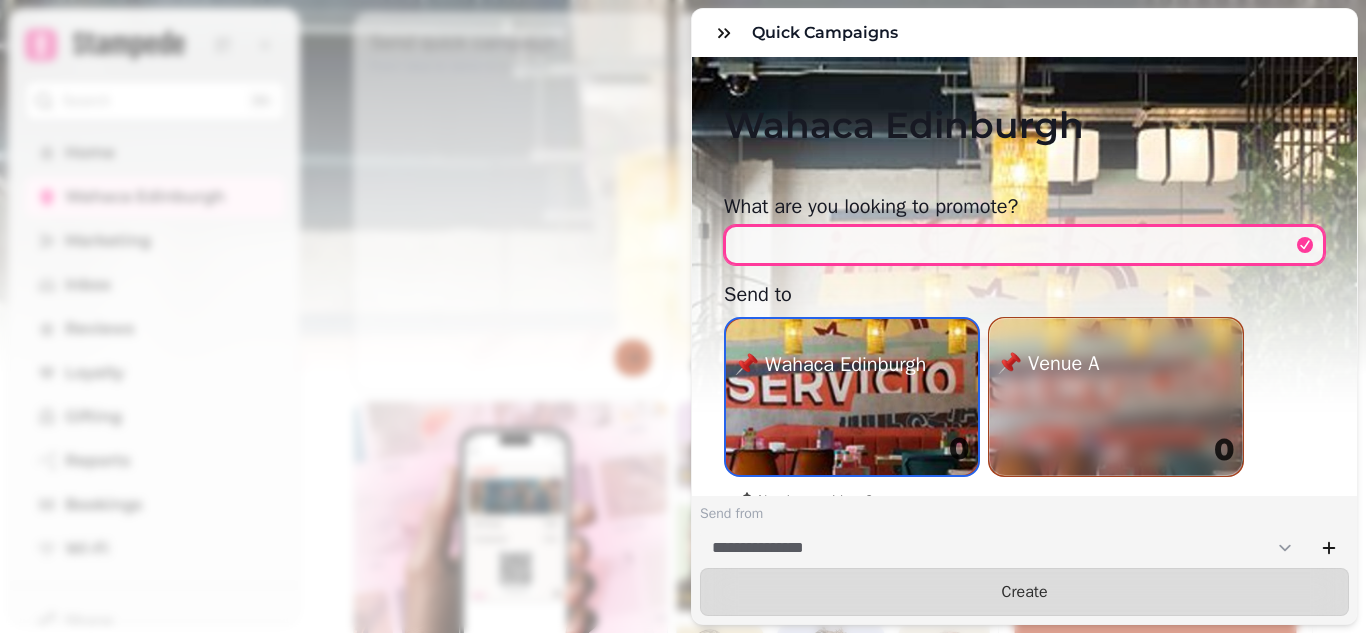 click at bounding box center (1024, 245) 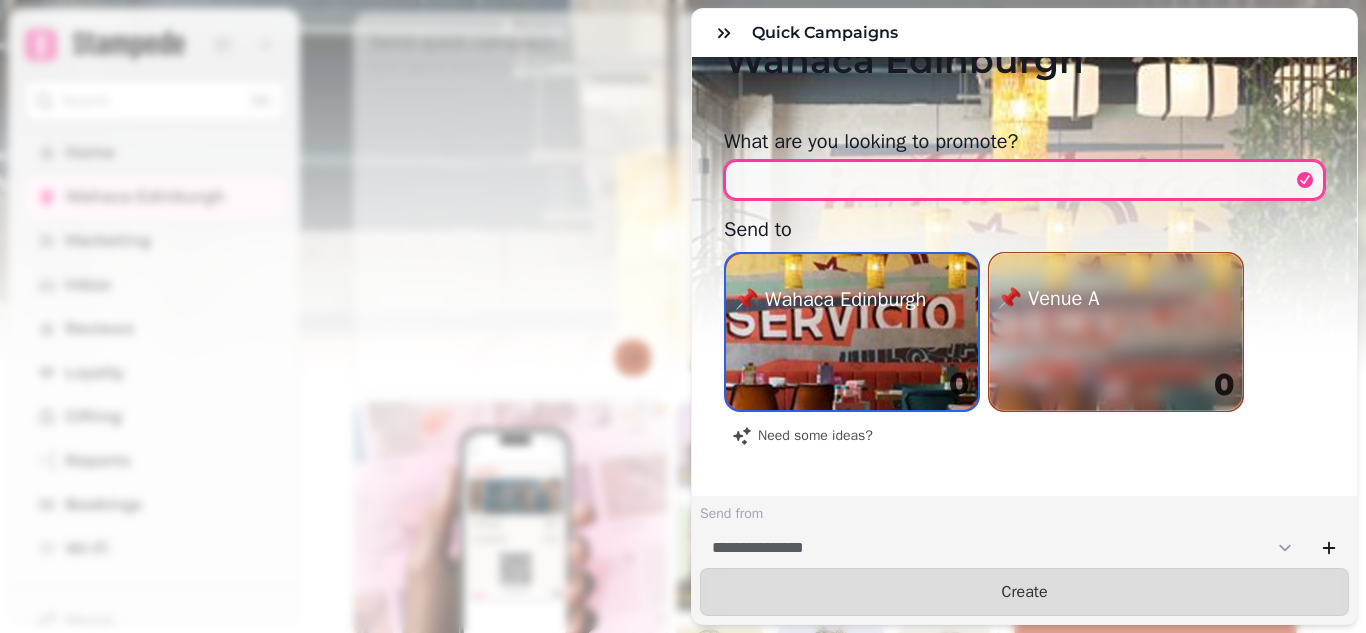 scroll, scrollTop: 99, scrollLeft: 0, axis: vertical 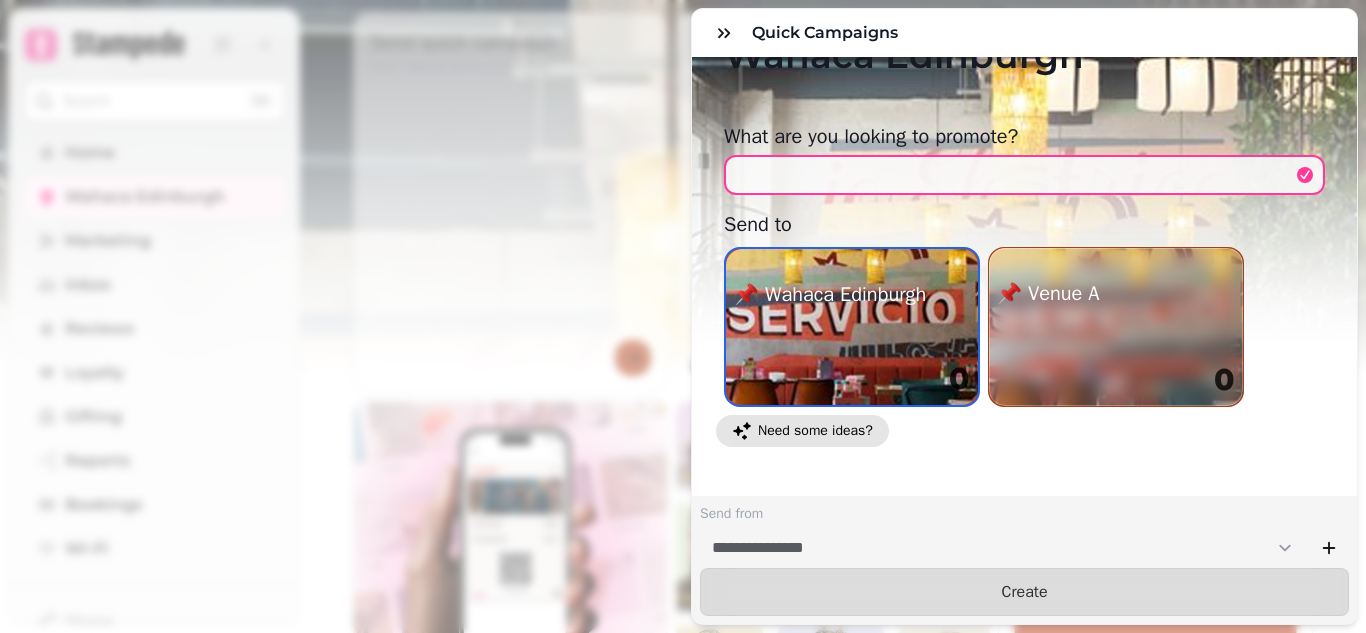 click on "Need some ideas?" at bounding box center (815, 431) 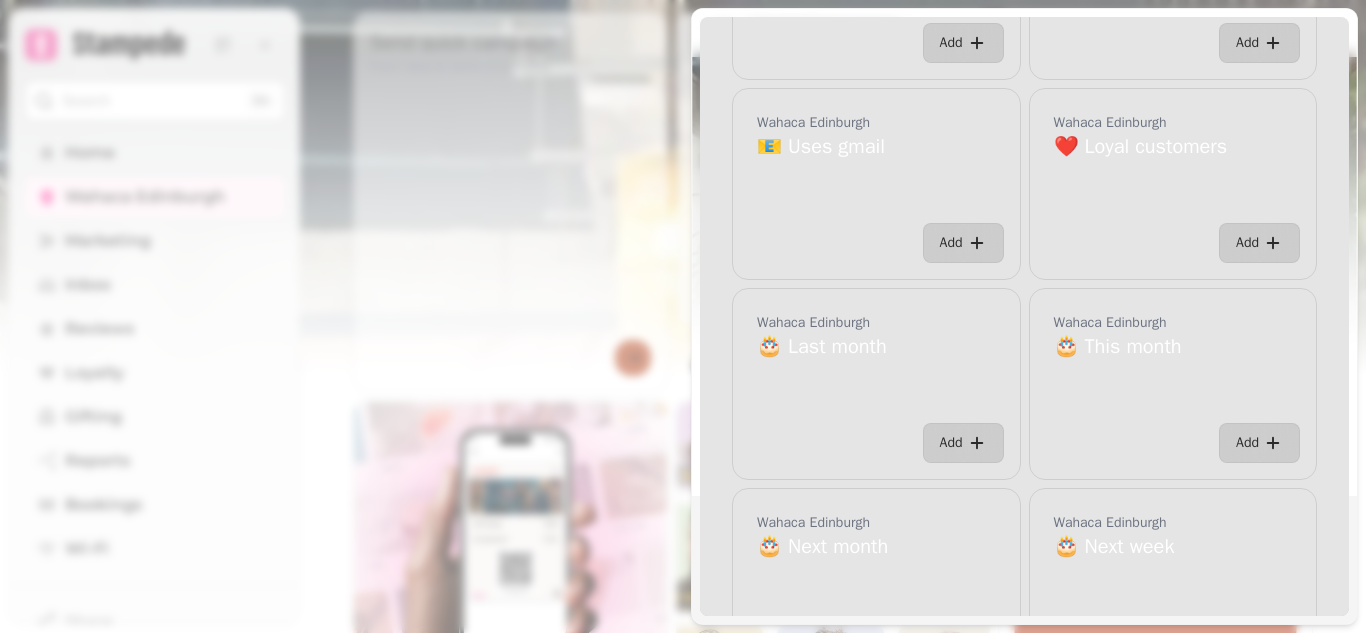 scroll, scrollTop: 800, scrollLeft: 0, axis: vertical 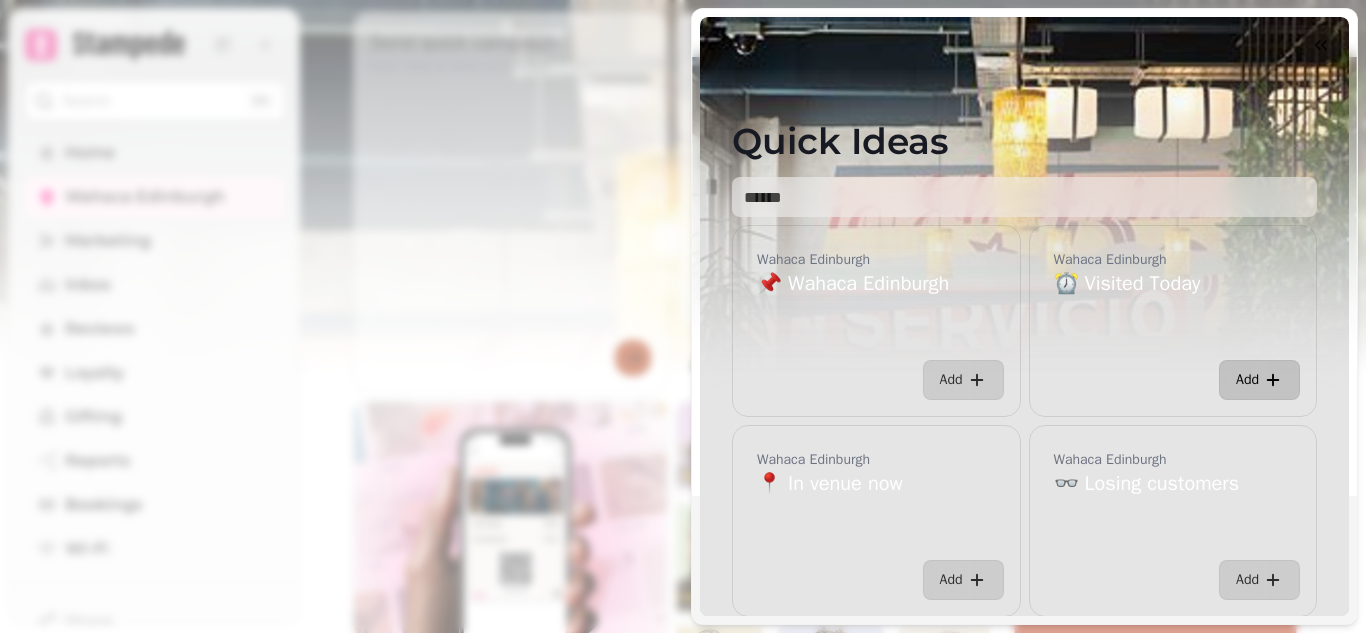 click on "Add" at bounding box center [1247, 380] 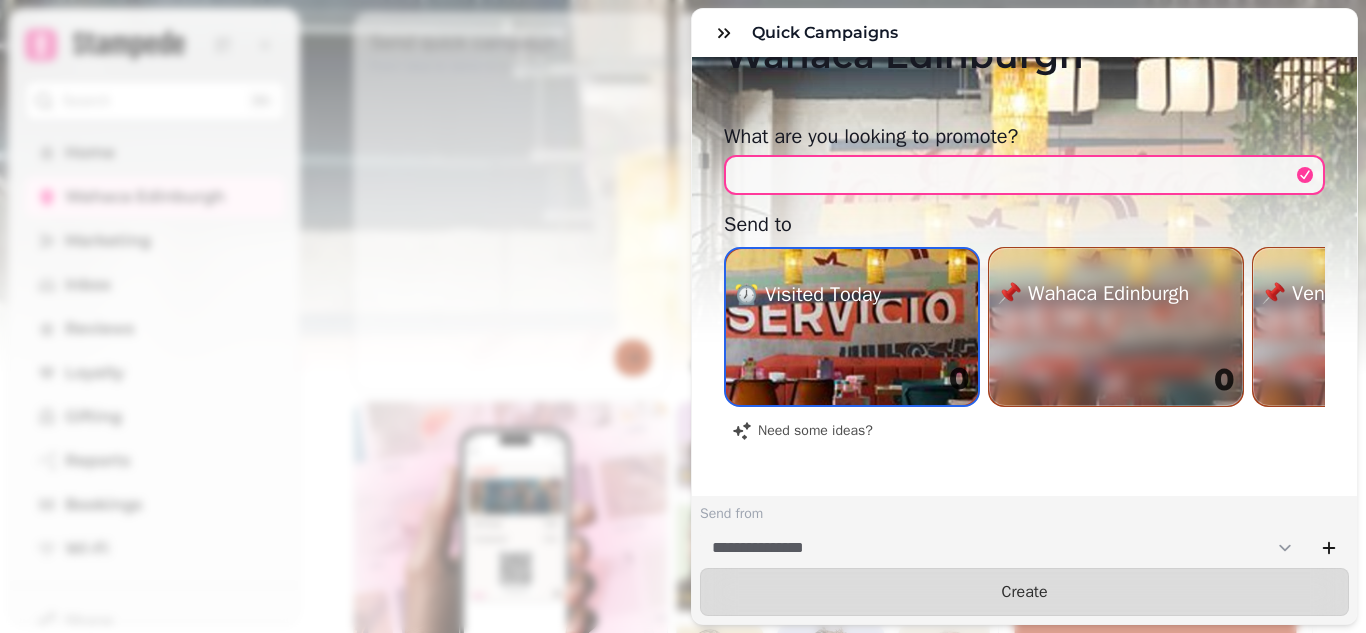 scroll, scrollTop: 0, scrollLeft: 0, axis: both 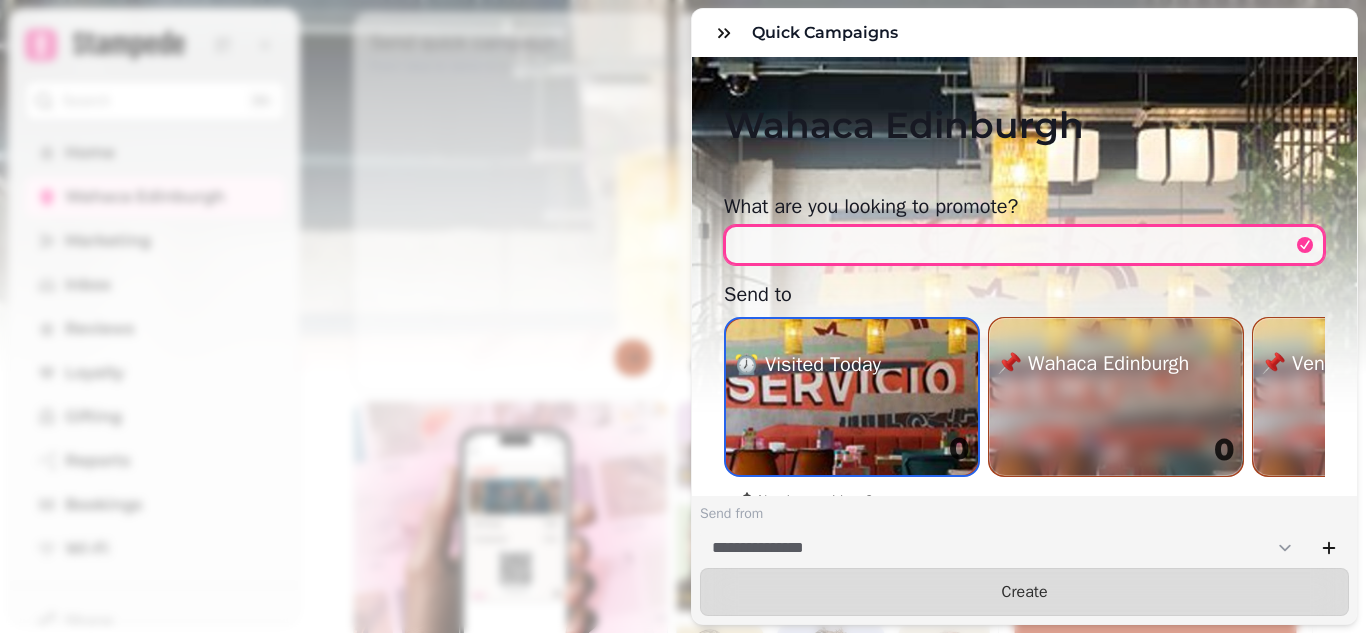click at bounding box center [1024, 245] 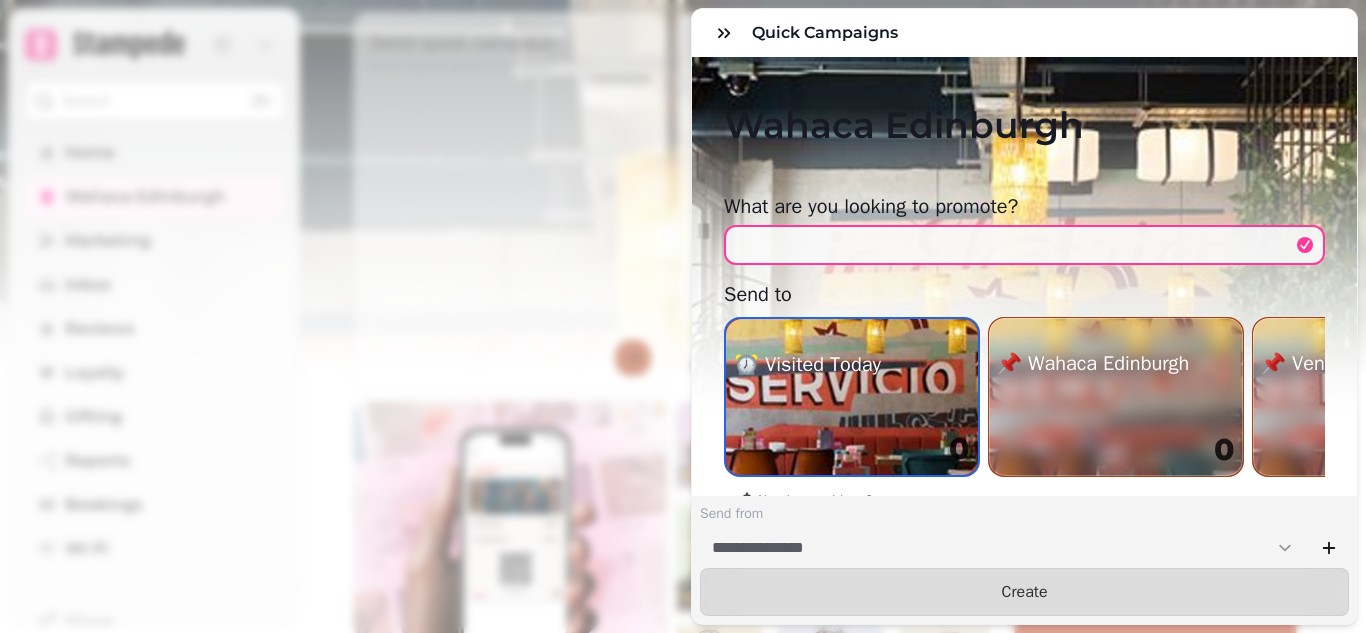 click on "**********" at bounding box center (683, 332) 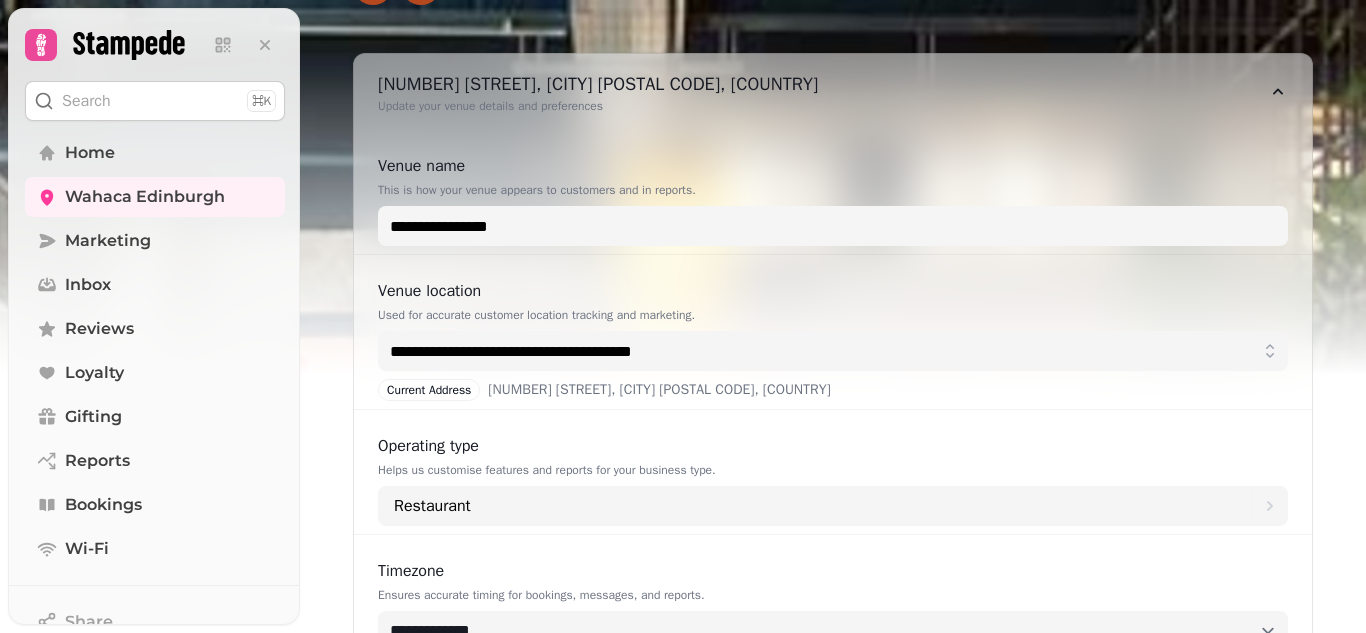 scroll, scrollTop: 0, scrollLeft: 0, axis: both 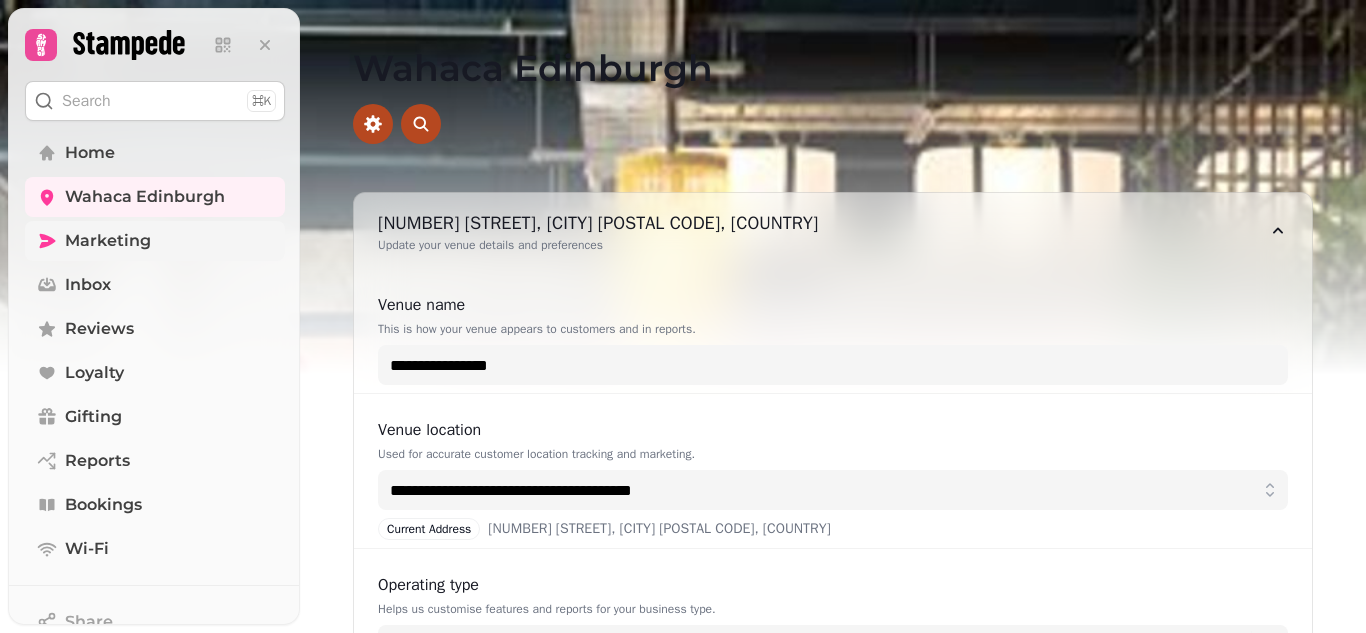 click on "Marketing" at bounding box center [108, 241] 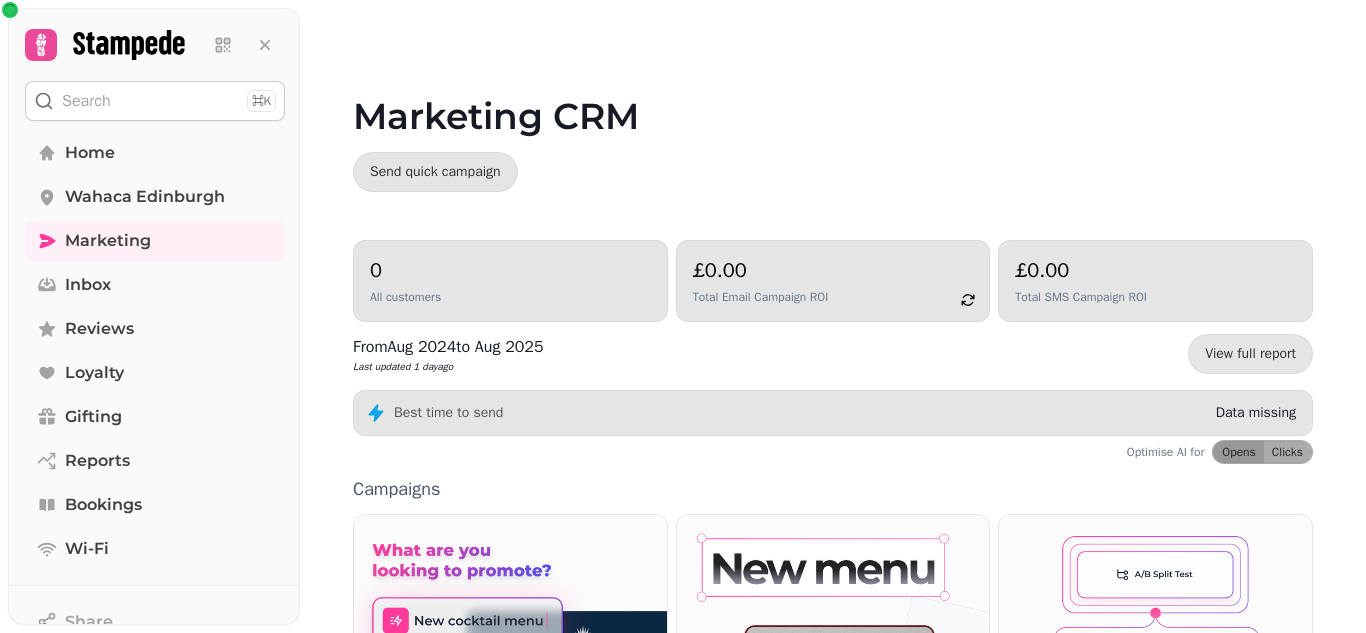 scroll, scrollTop: 300, scrollLeft: 0, axis: vertical 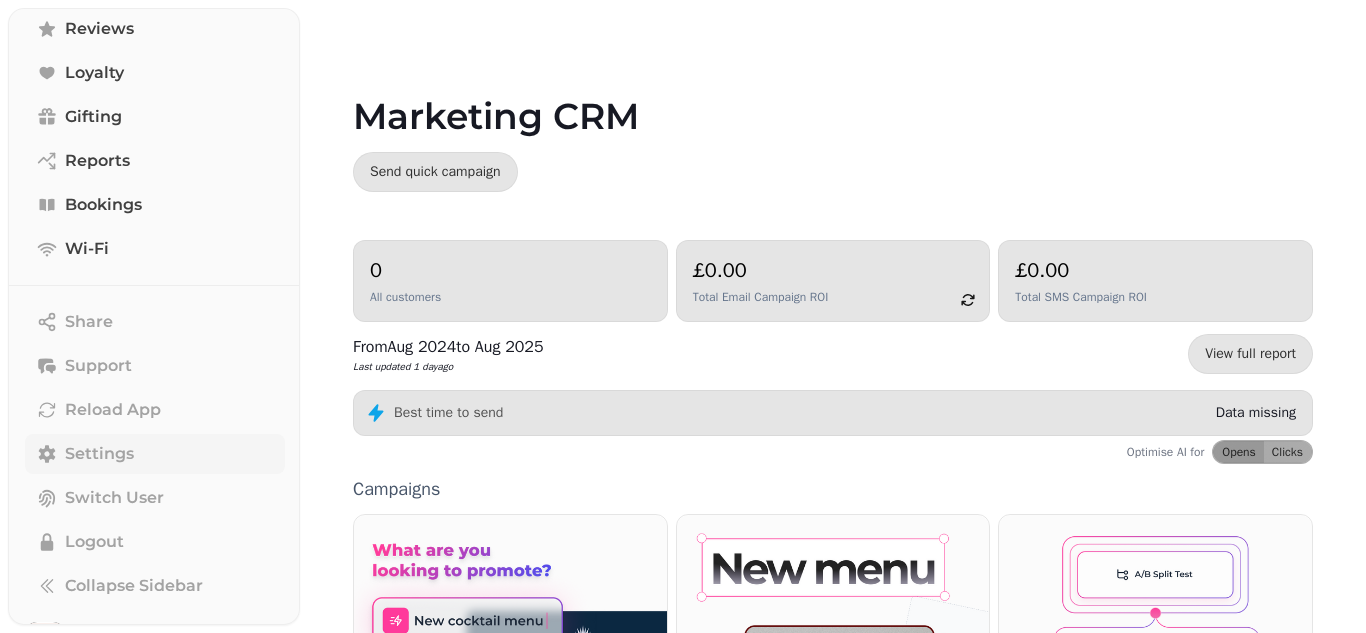click on "Settings" at bounding box center [99, 454] 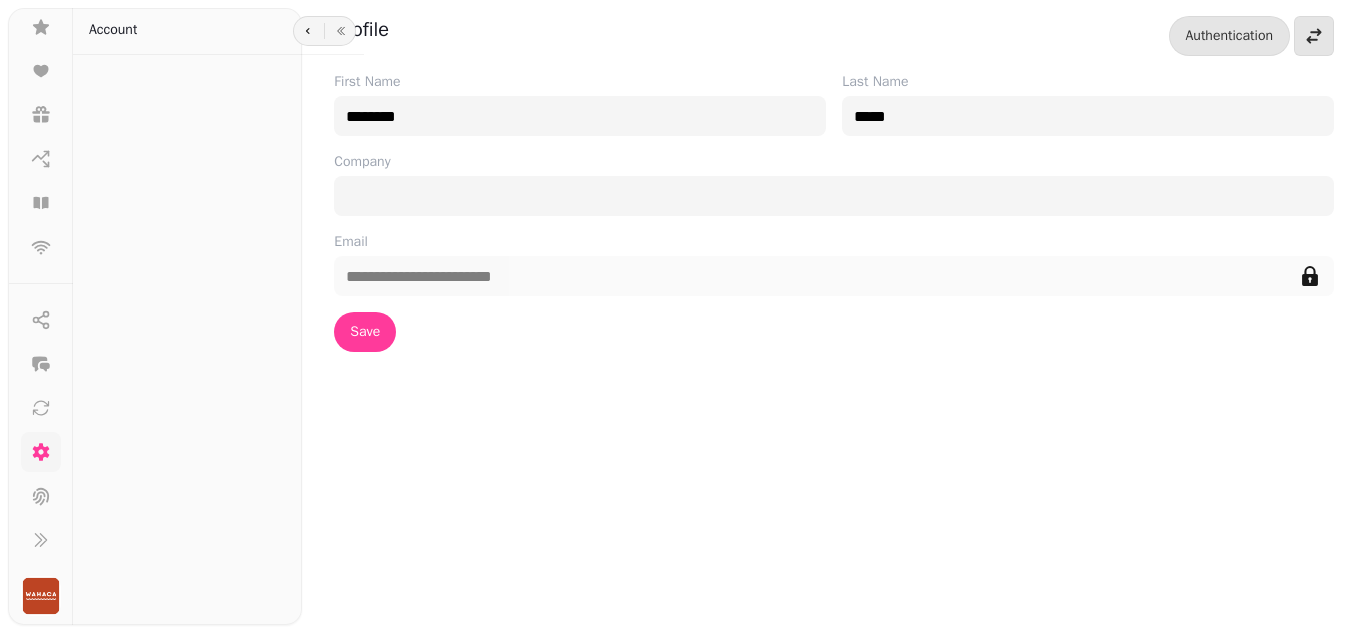 scroll, scrollTop: 294, scrollLeft: 0, axis: vertical 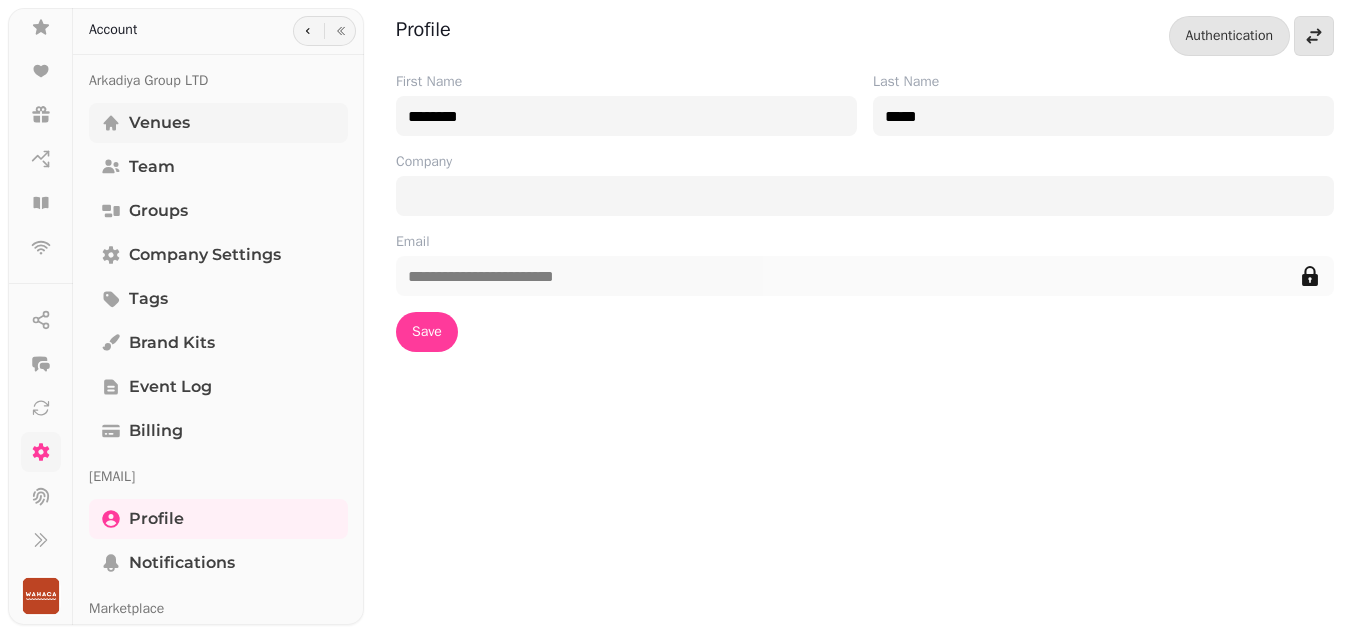 click on "Venues" at bounding box center [159, 123] 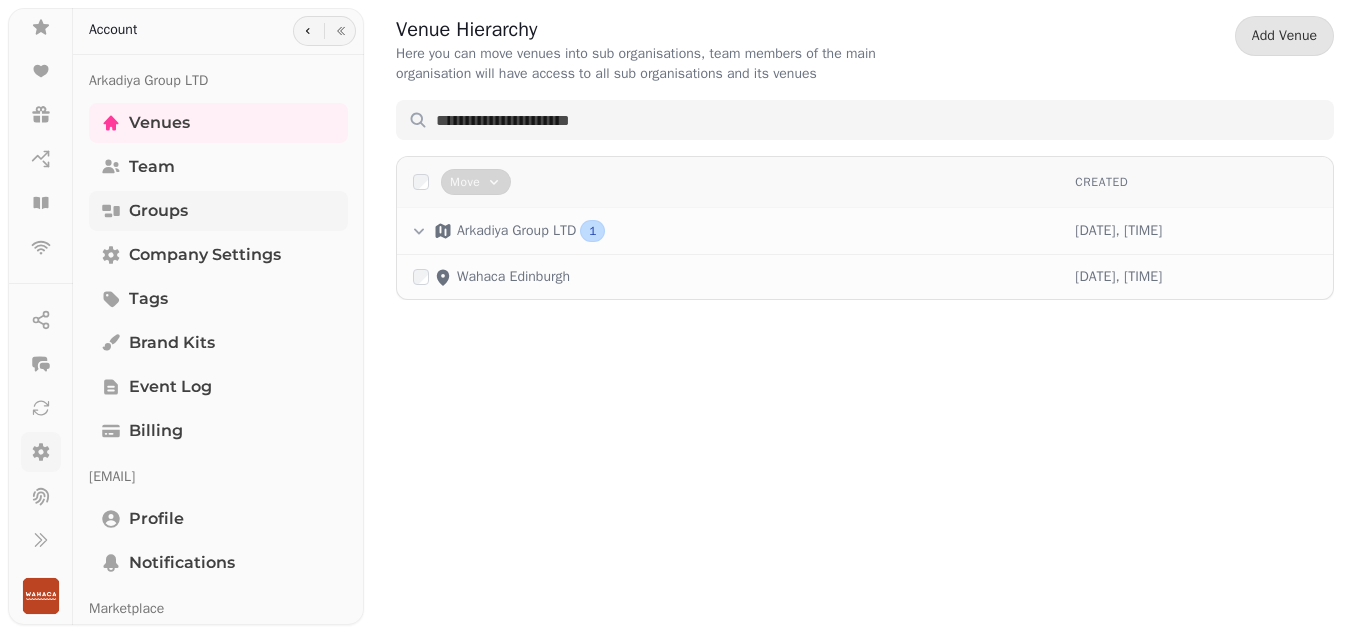 click on "Groups" at bounding box center (158, 211) 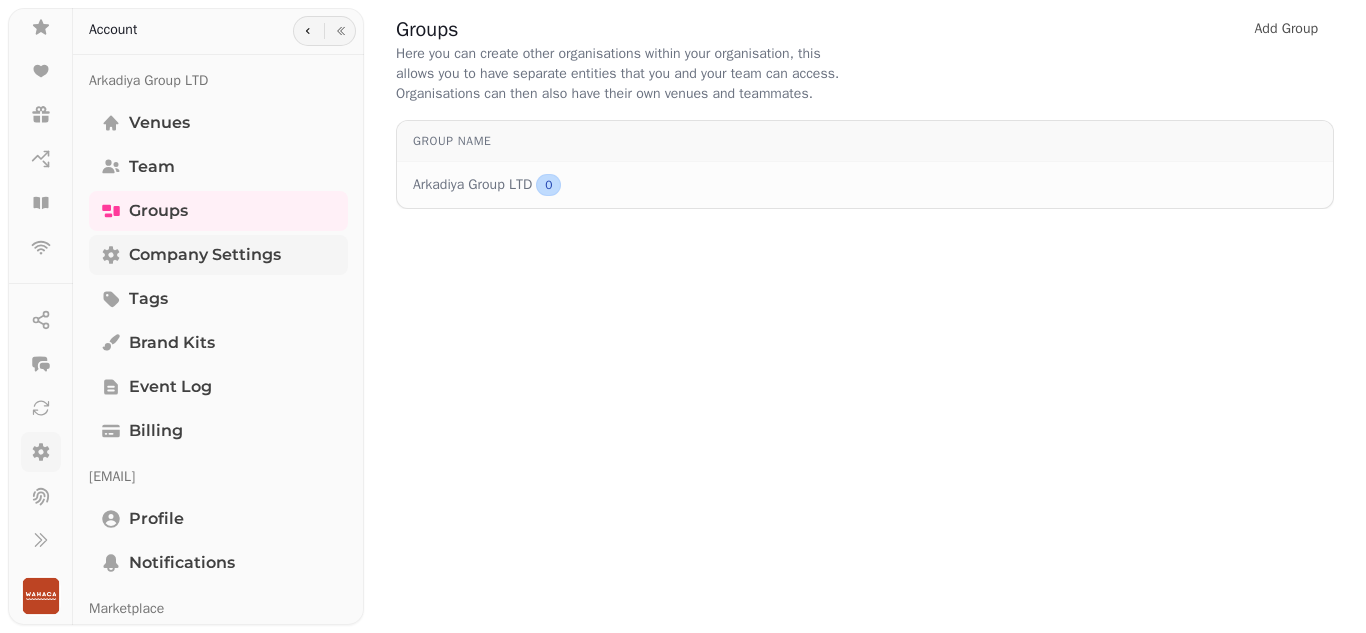 click on "Company settings" at bounding box center (205, 255) 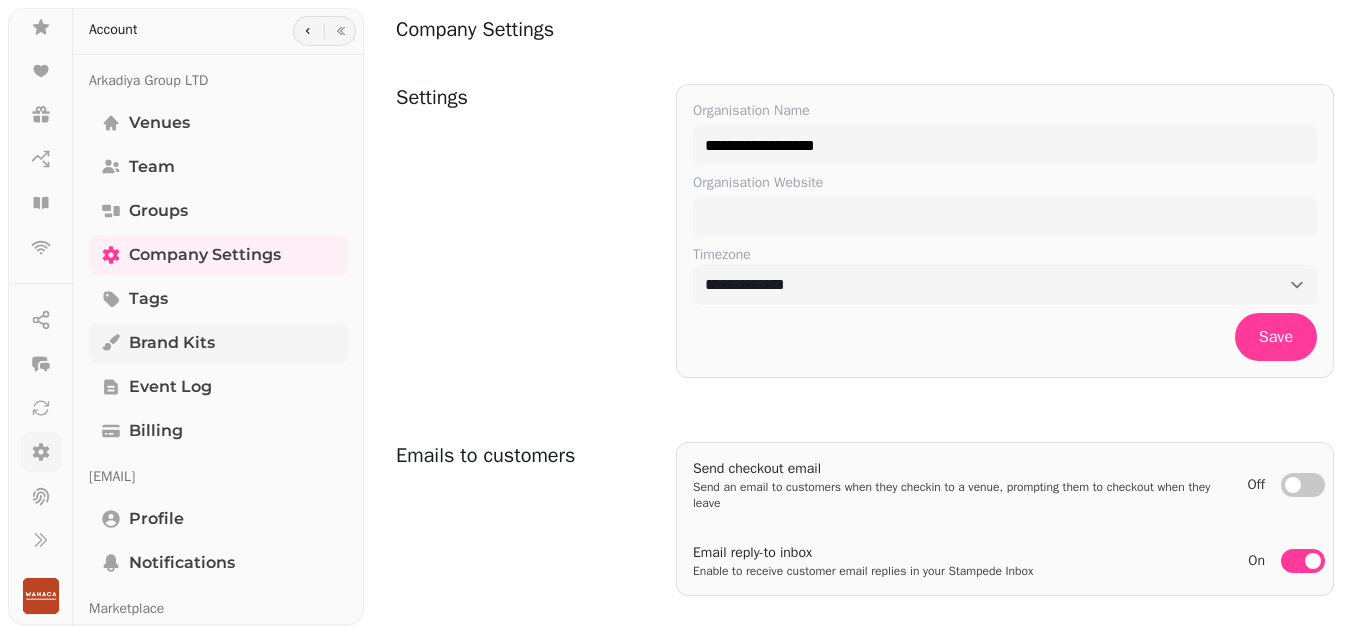 click on "Brand Kits" at bounding box center (172, 343) 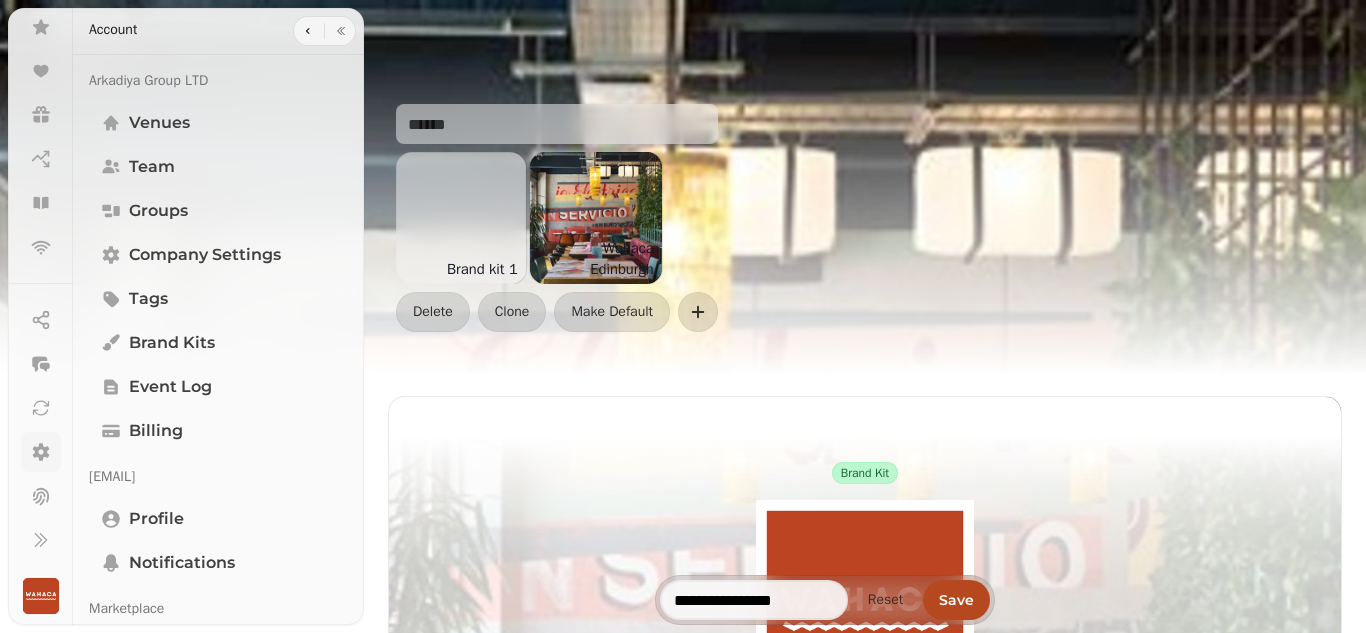 click at bounding box center (460, 218) 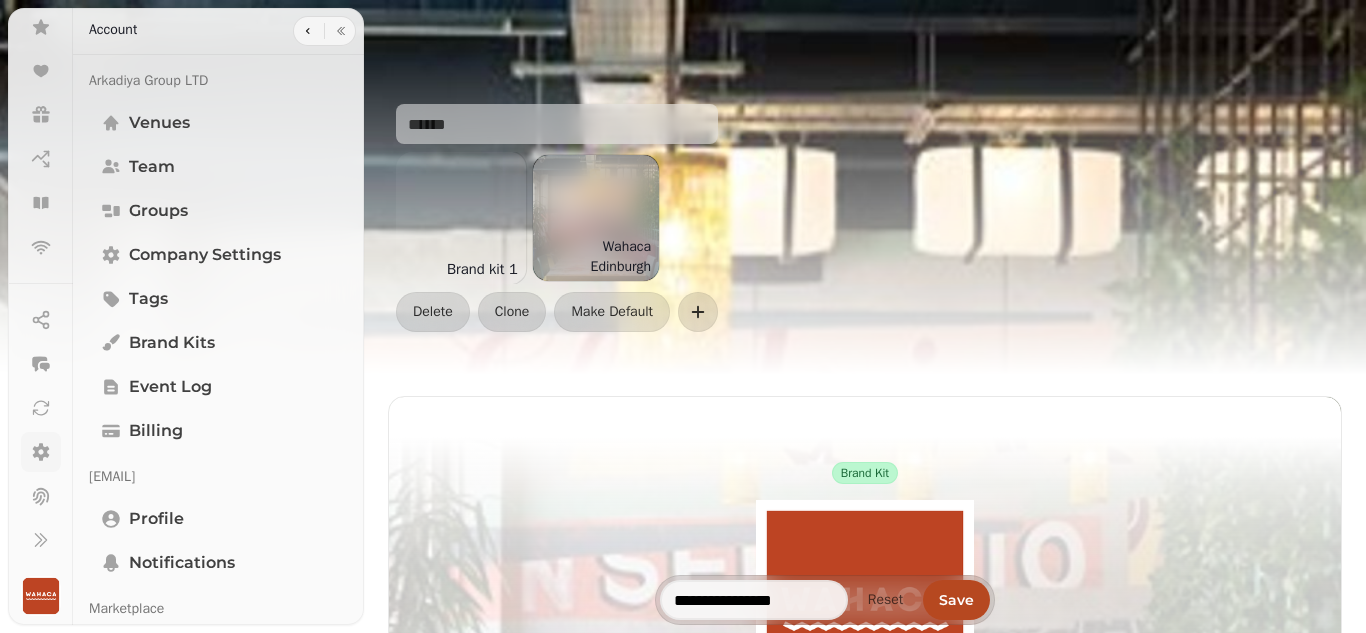 type on "*******" 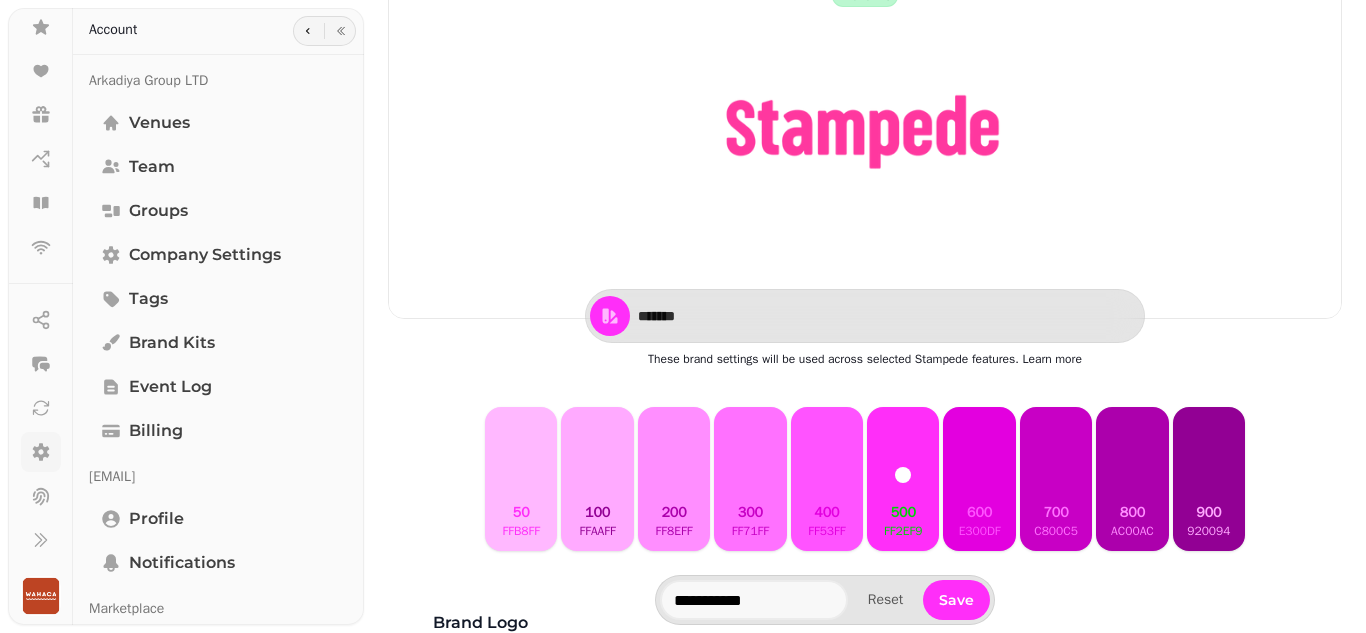 scroll, scrollTop: 0, scrollLeft: 0, axis: both 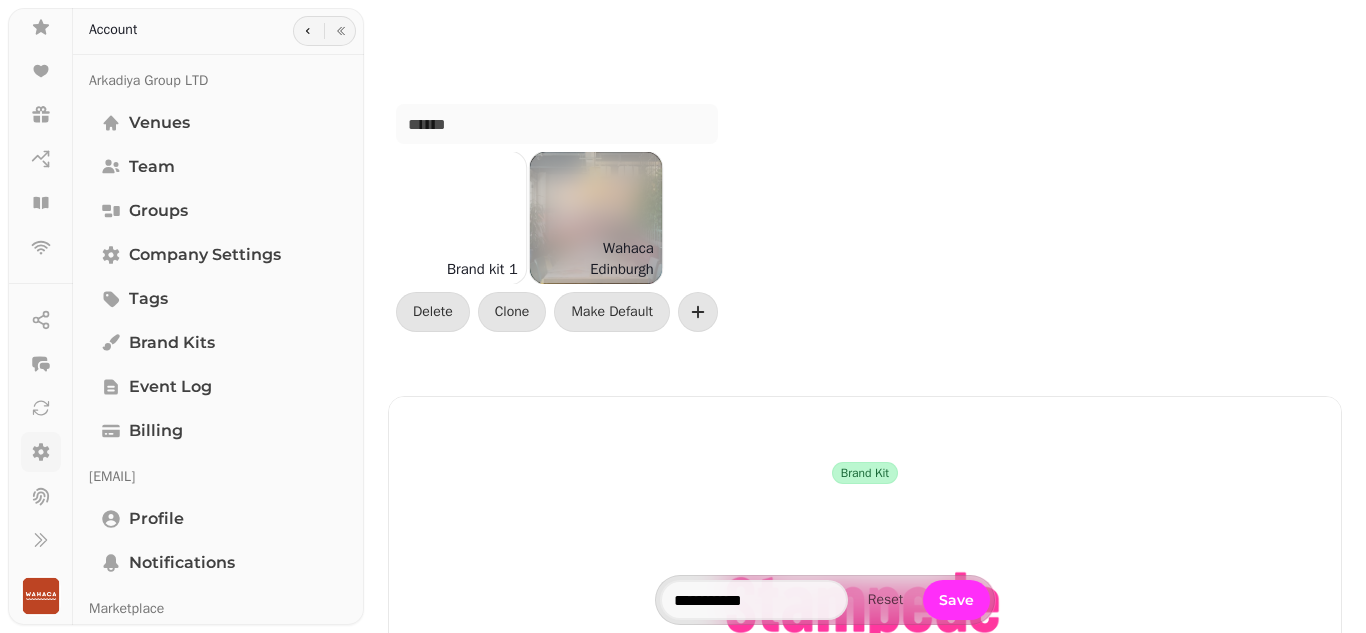 click at bounding box center [596, 218] 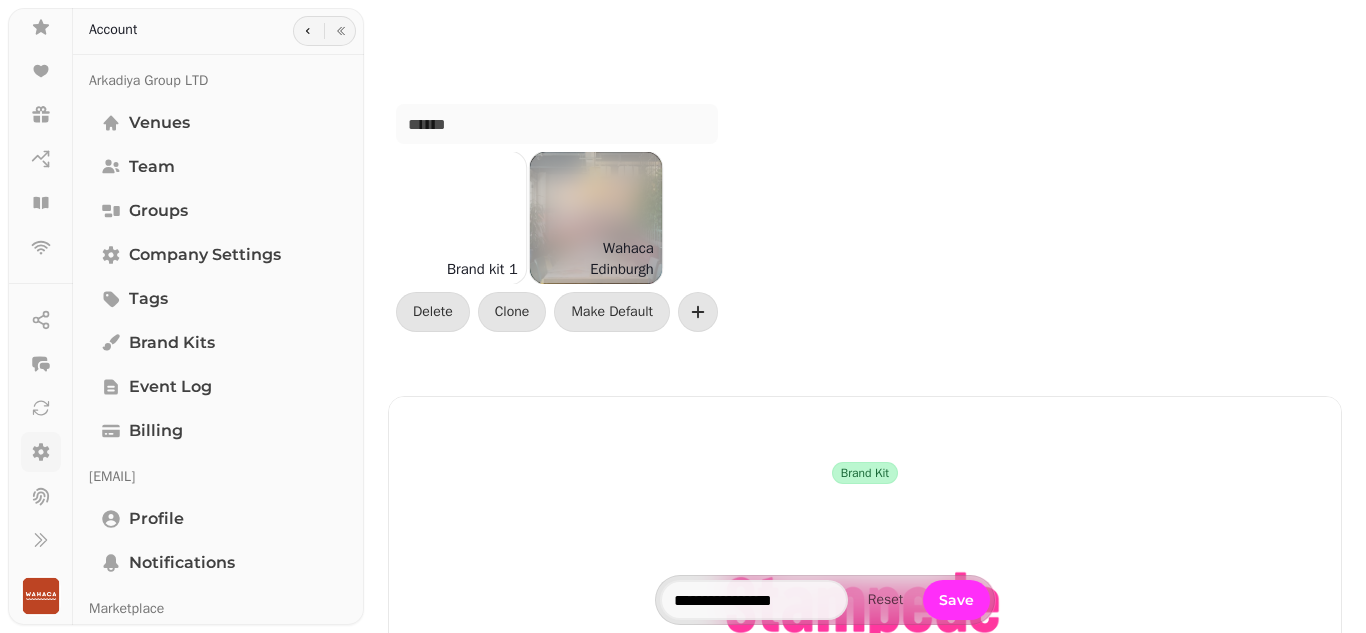type on "*******" 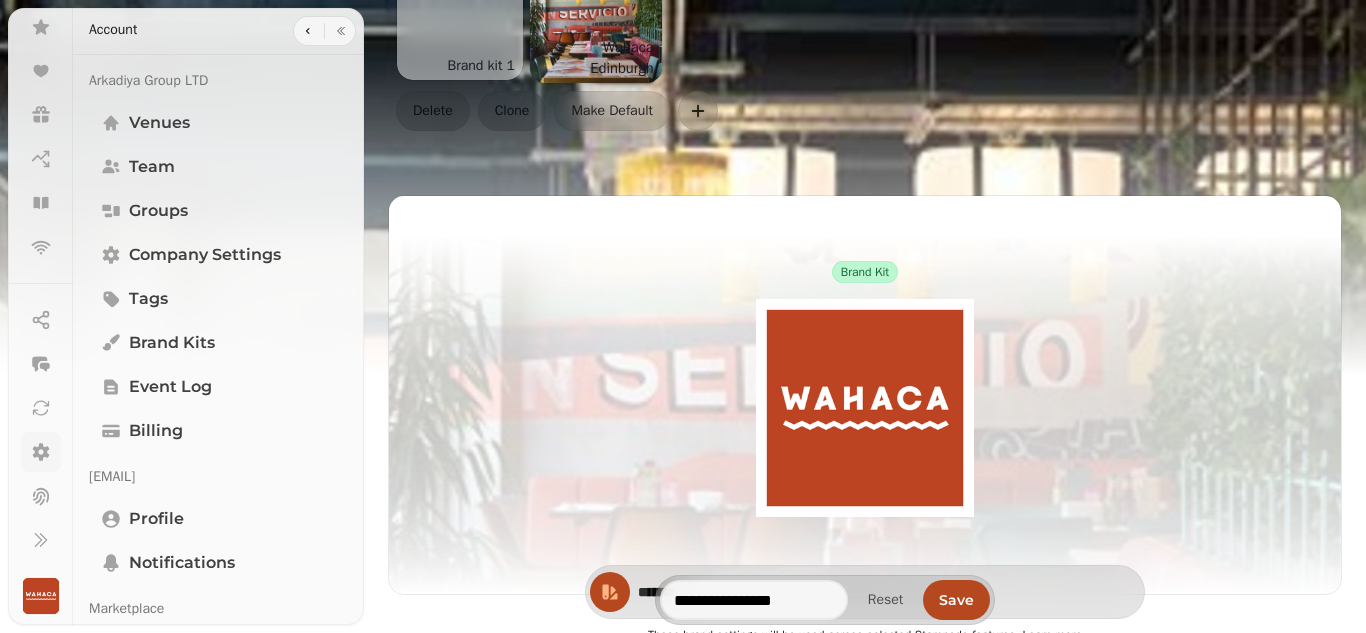 scroll, scrollTop: 400, scrollLeft: 0, axis: vertical 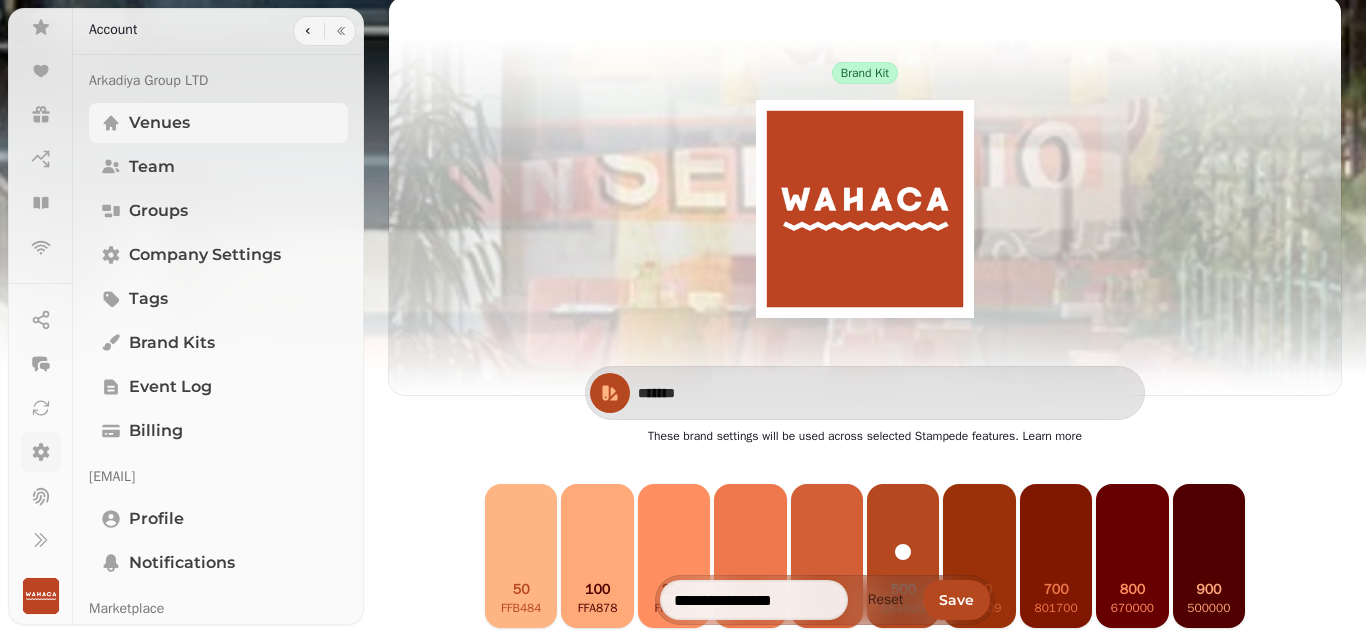 click on "Venues" at bounding box center (159, 123) 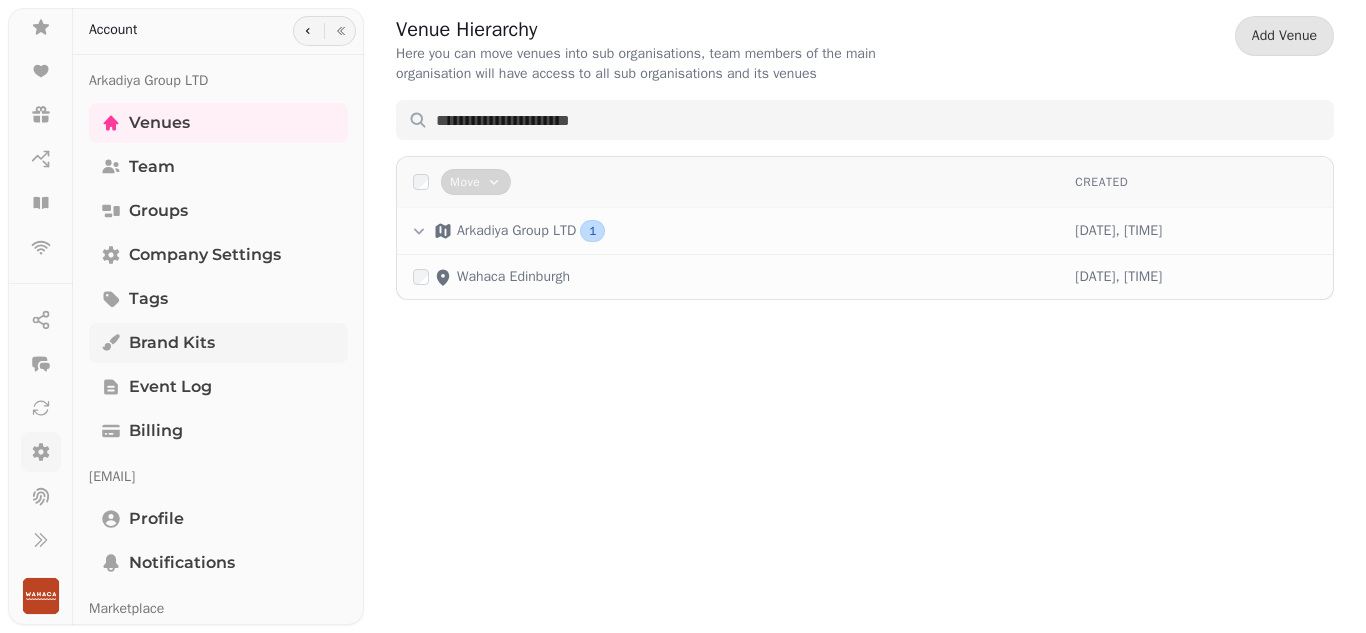 click on "Brand Kits" at bounding box center [172, 343] 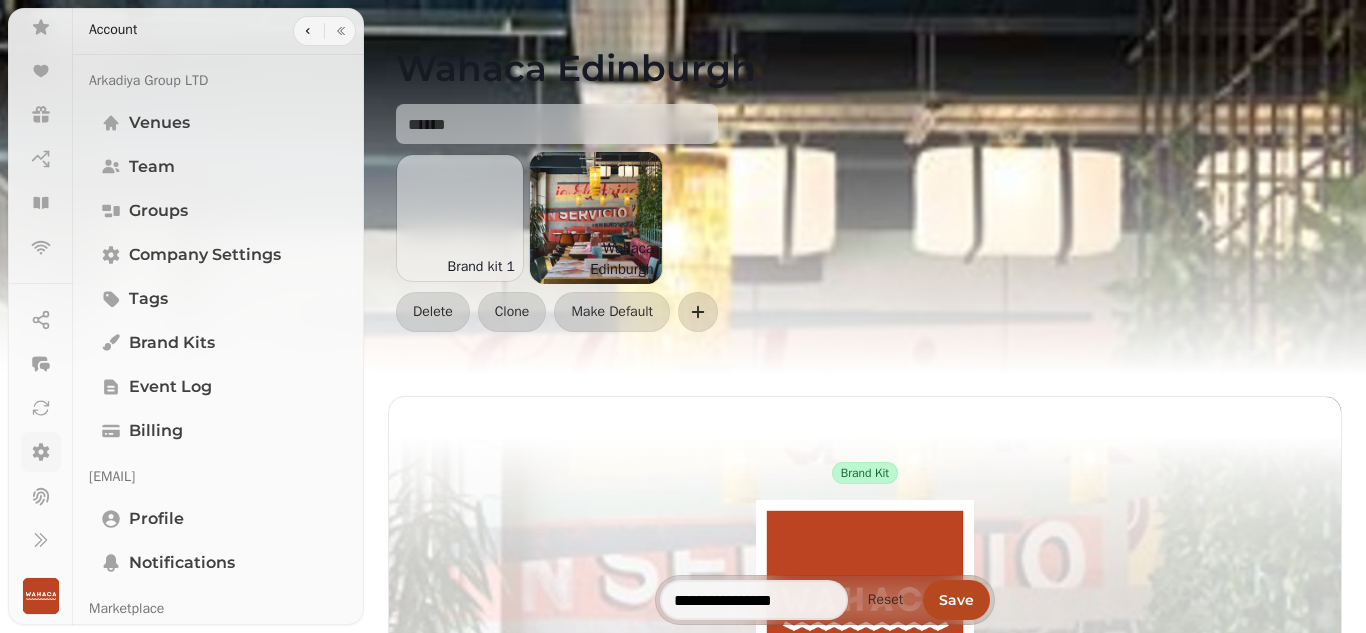 click on "Wahaca Edinburgh" at bounding box center [596, 259] 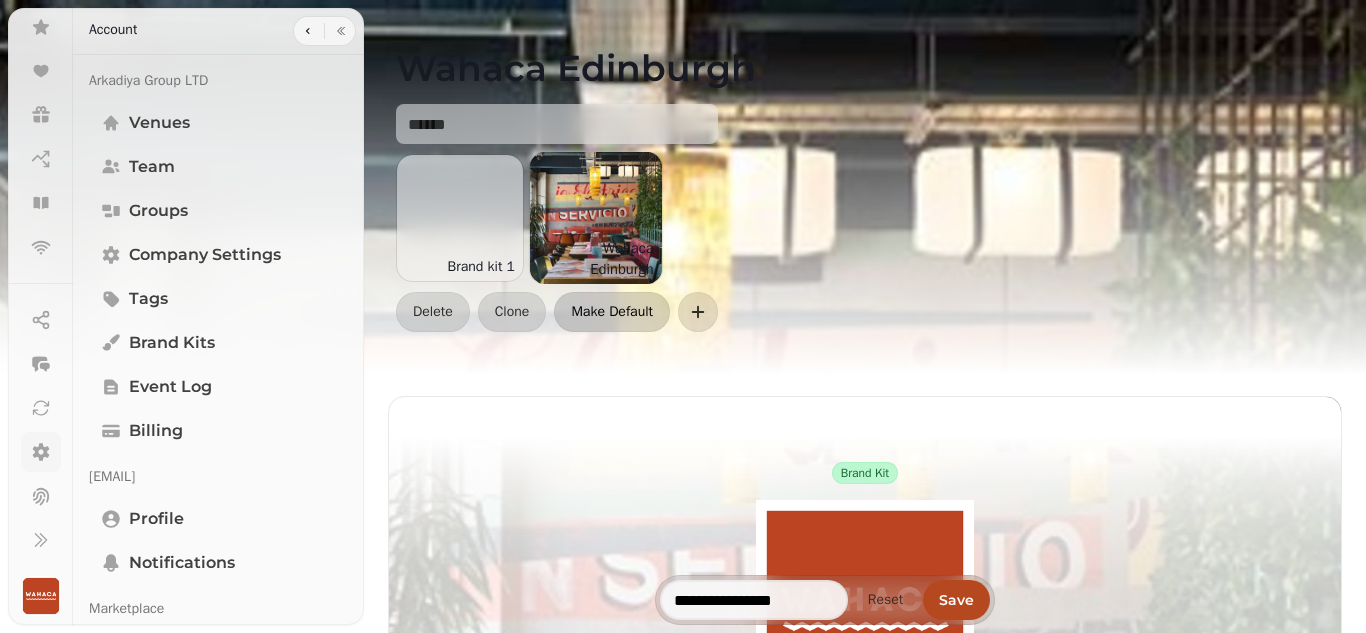 click on "Make Default" at bounding box center [612, 312] 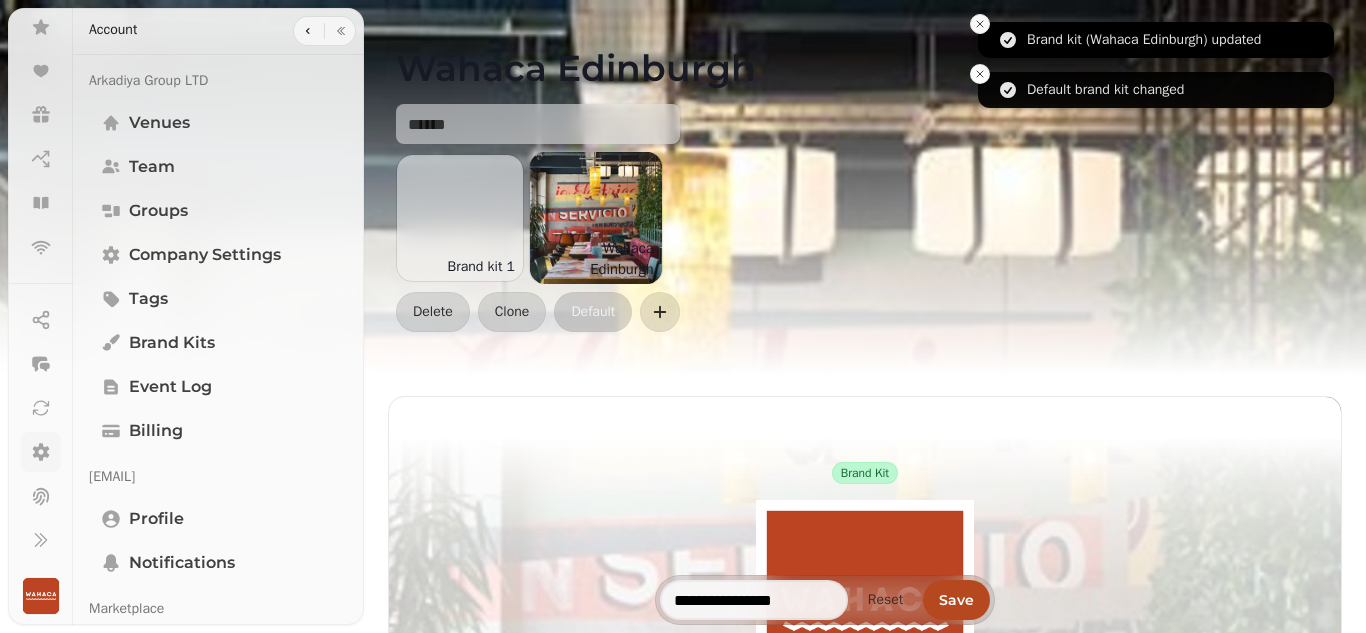 click 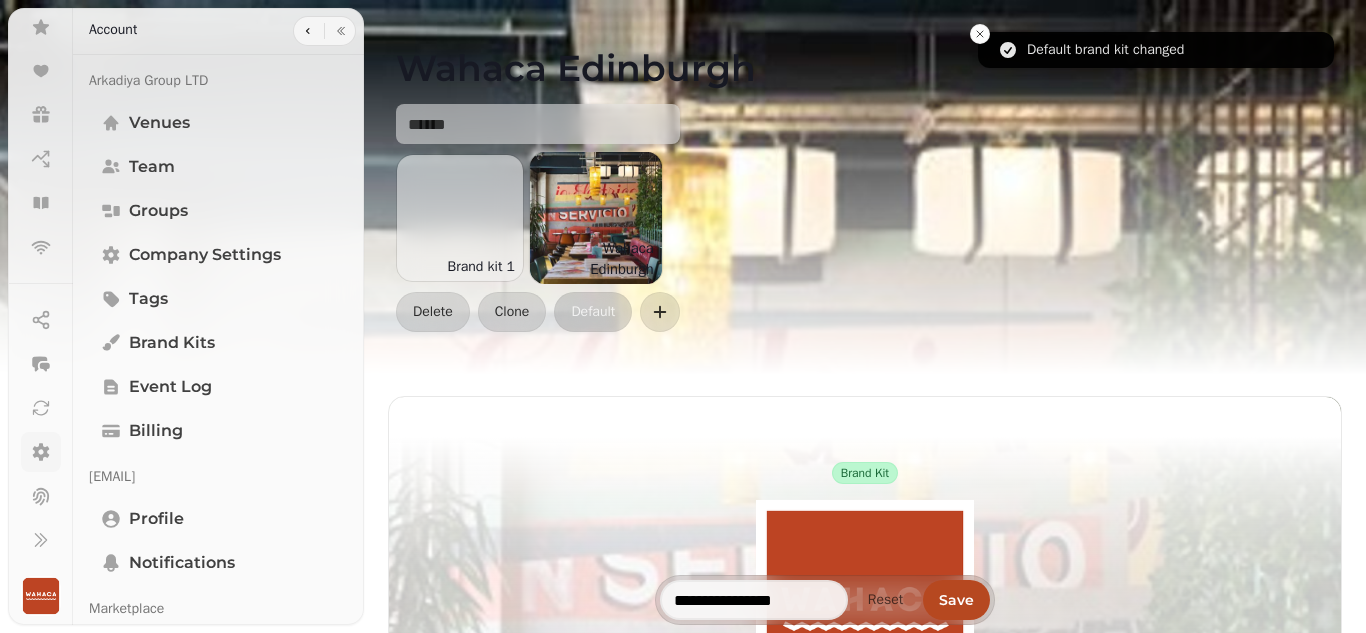 click 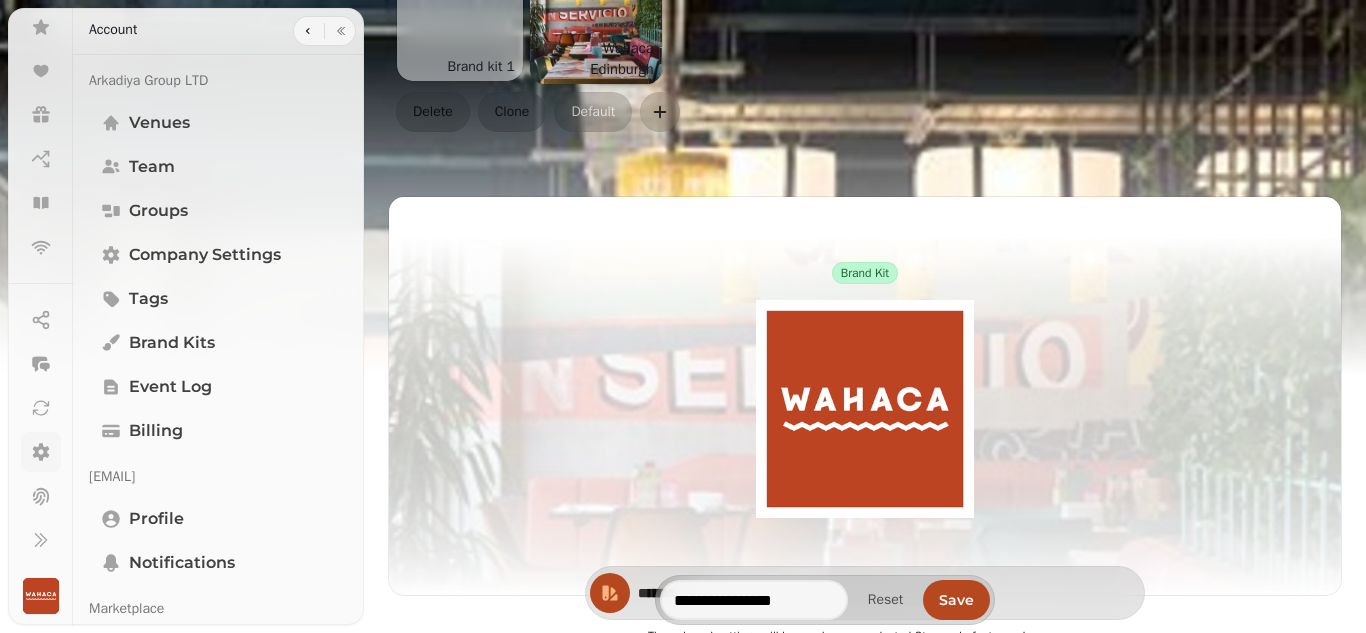 scroll, scrollTop: 0, scrollLeft: 0, axis: both 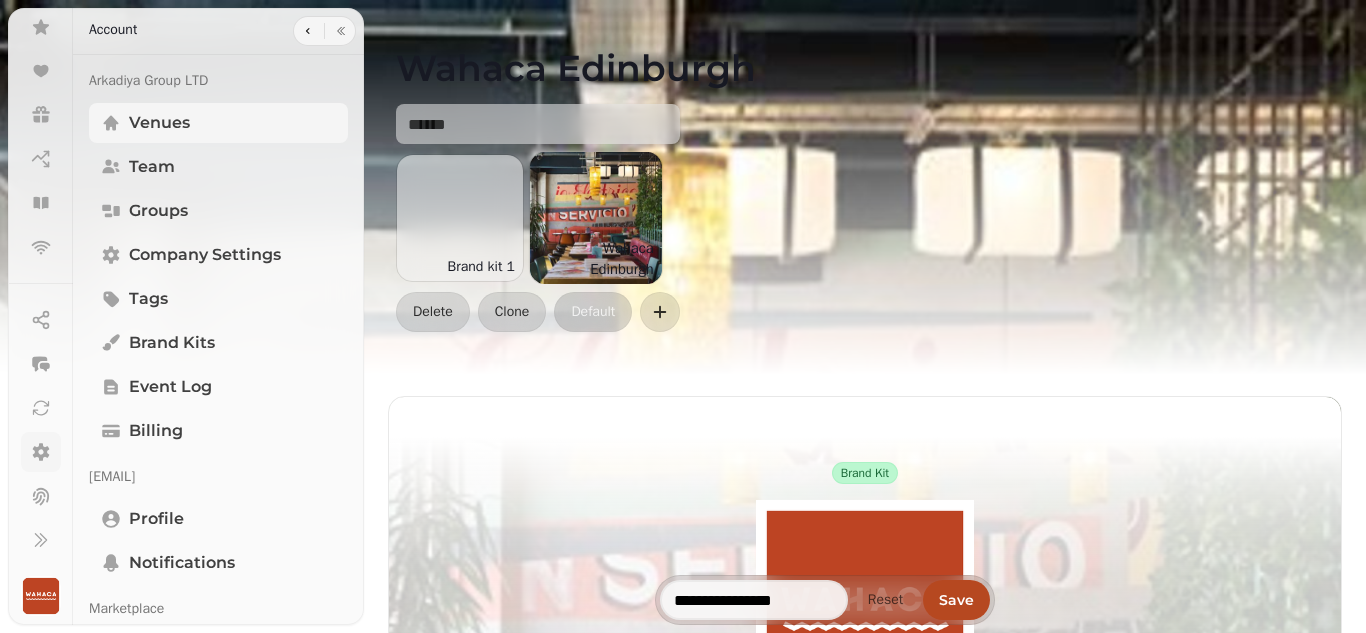 click on "Venues" at bounding box center [218, 123] 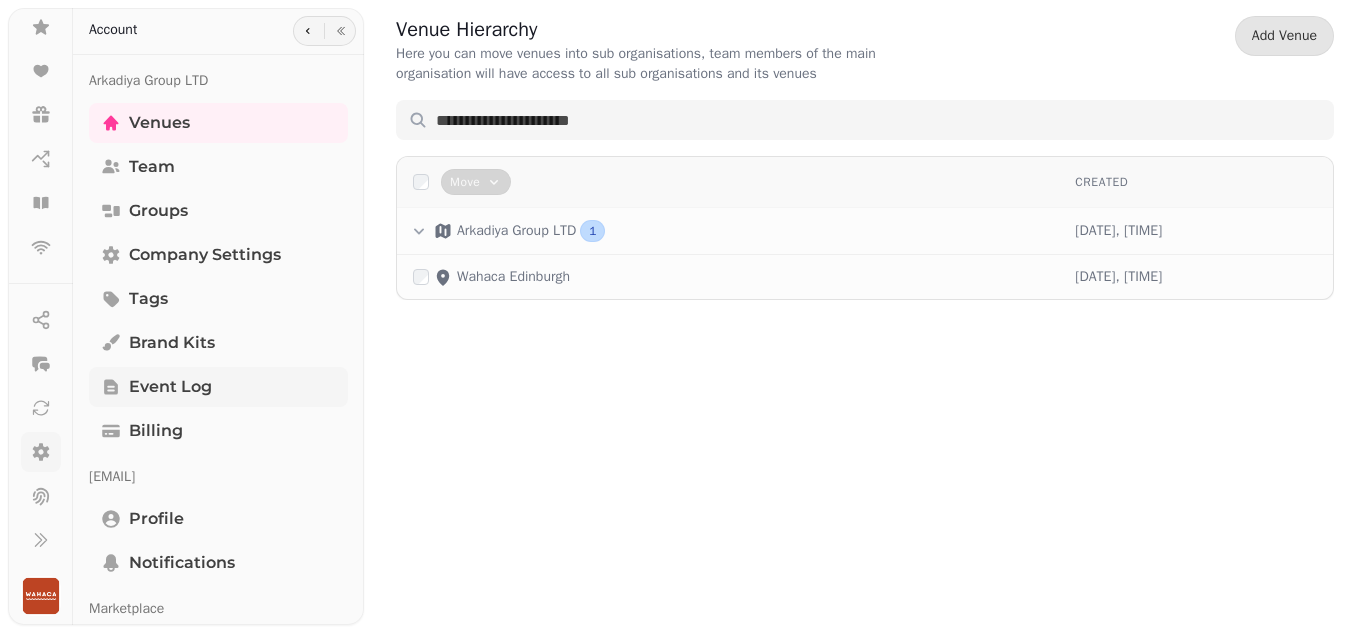 click on "Event log" at bounding box center [170, 387] 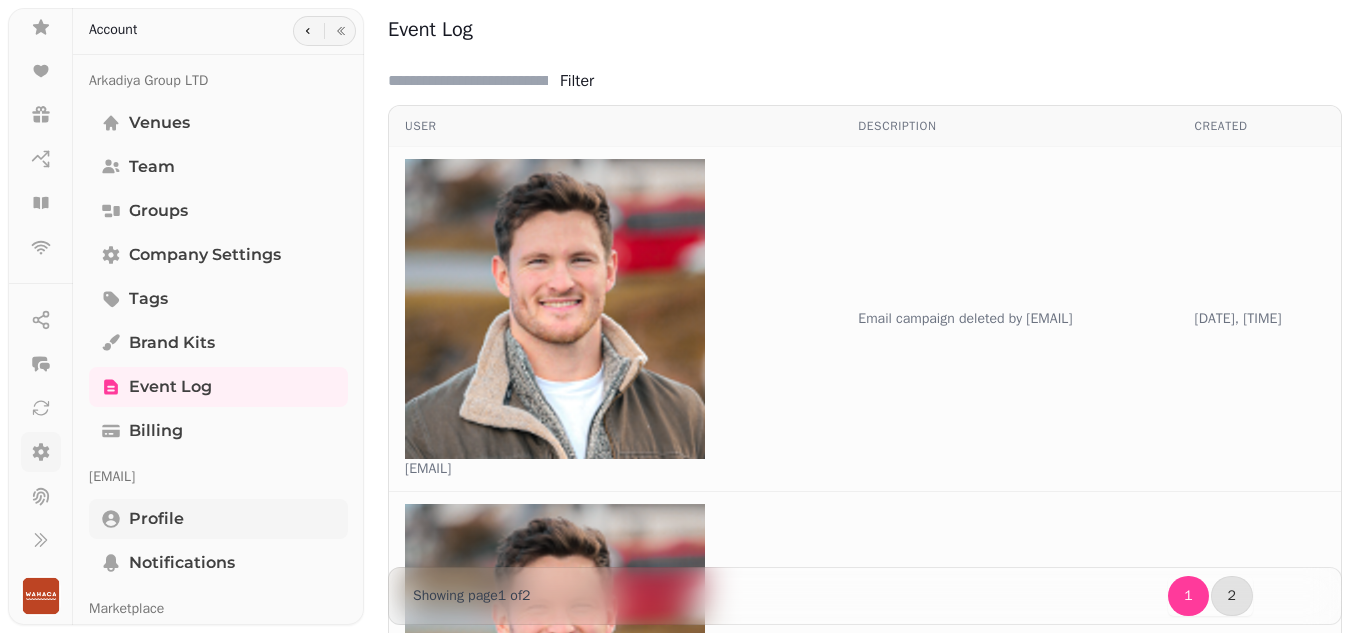 click on "Profile" at bounding box center [156, 519] 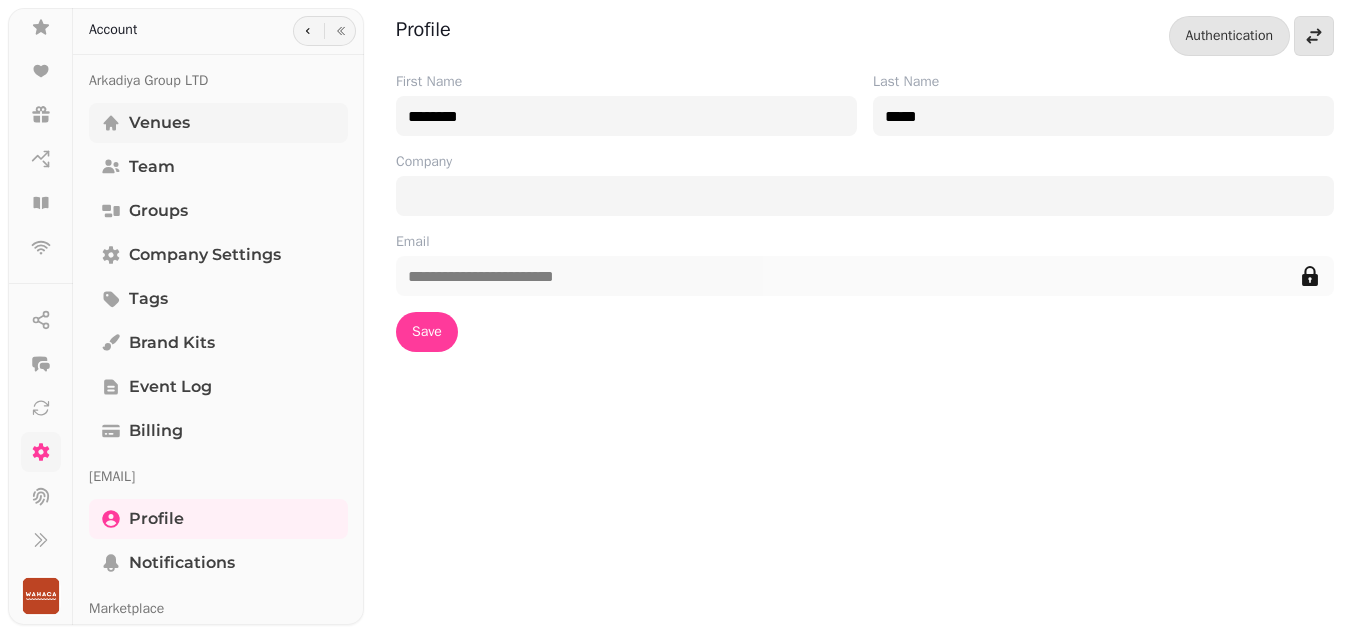 click on "Venues" at bounding box center (159, 123) 